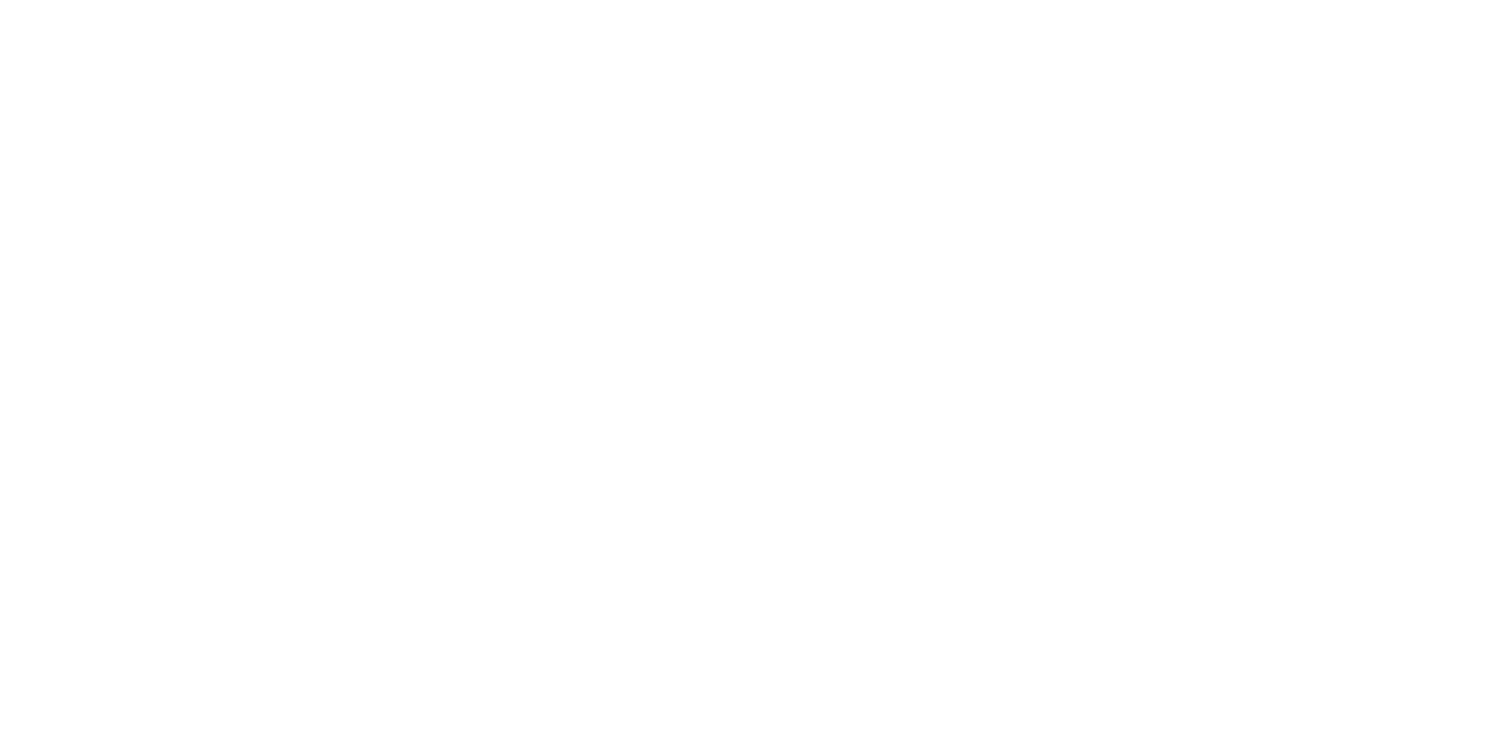 scroll, scrollTop: 0, scrollLeft: 0, axis: both 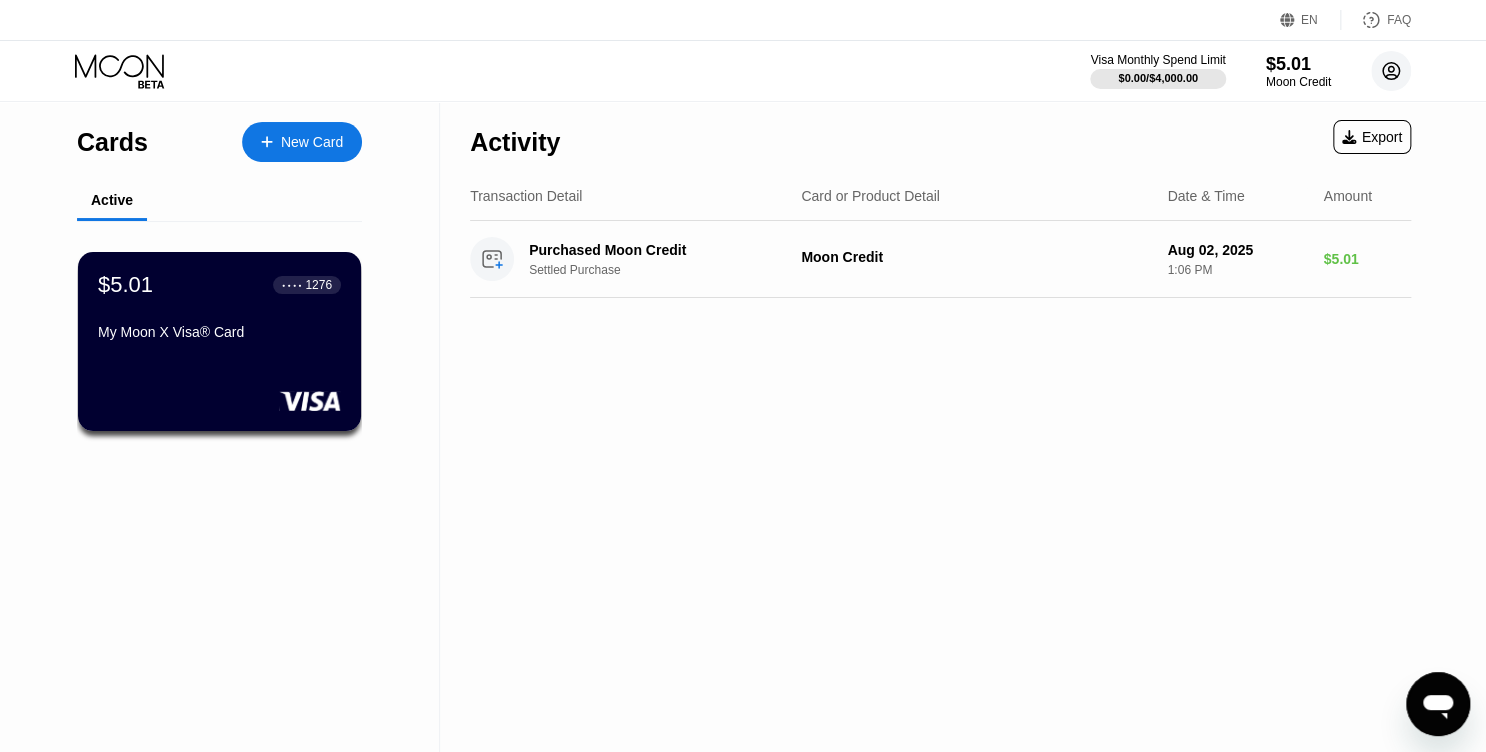 click 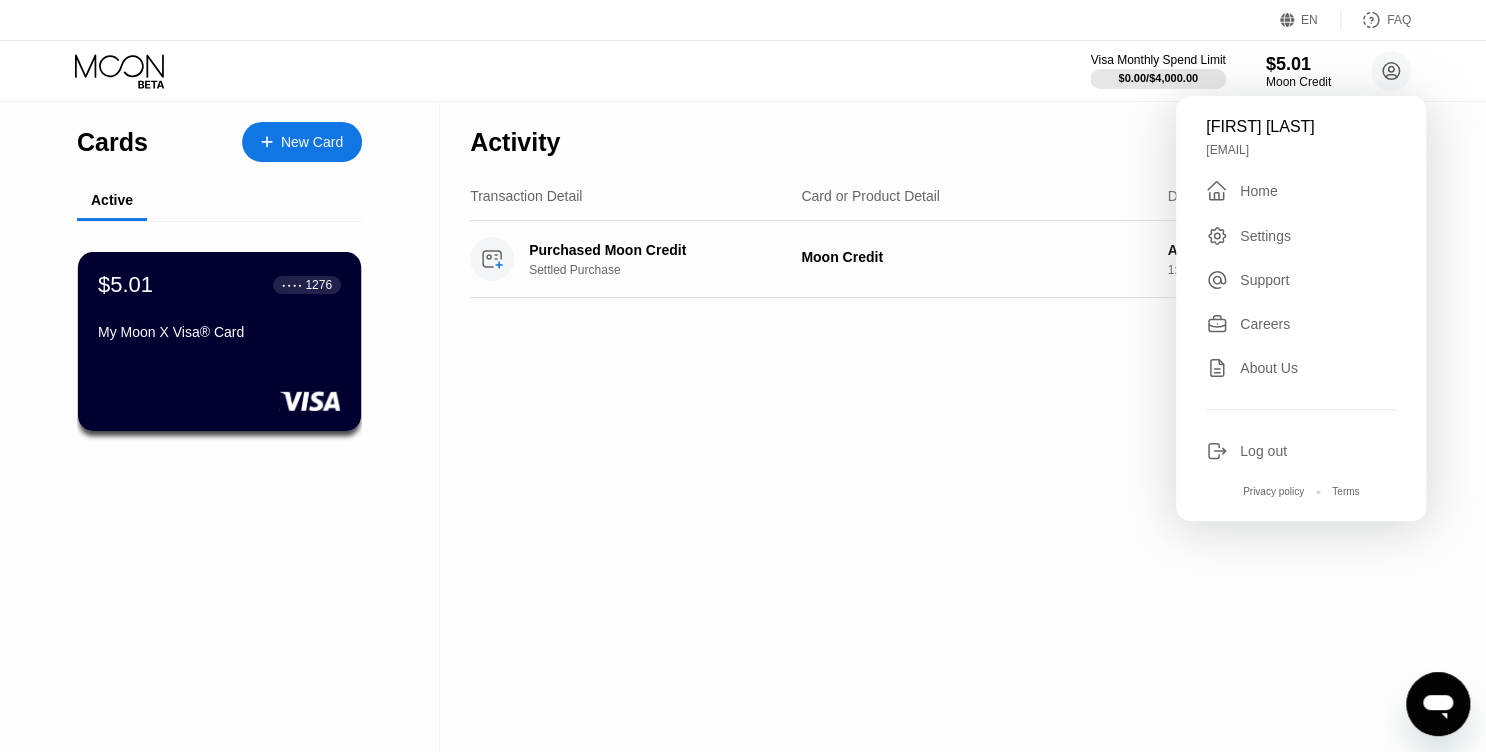 click on "Home" at bounding box center (1258, 191) 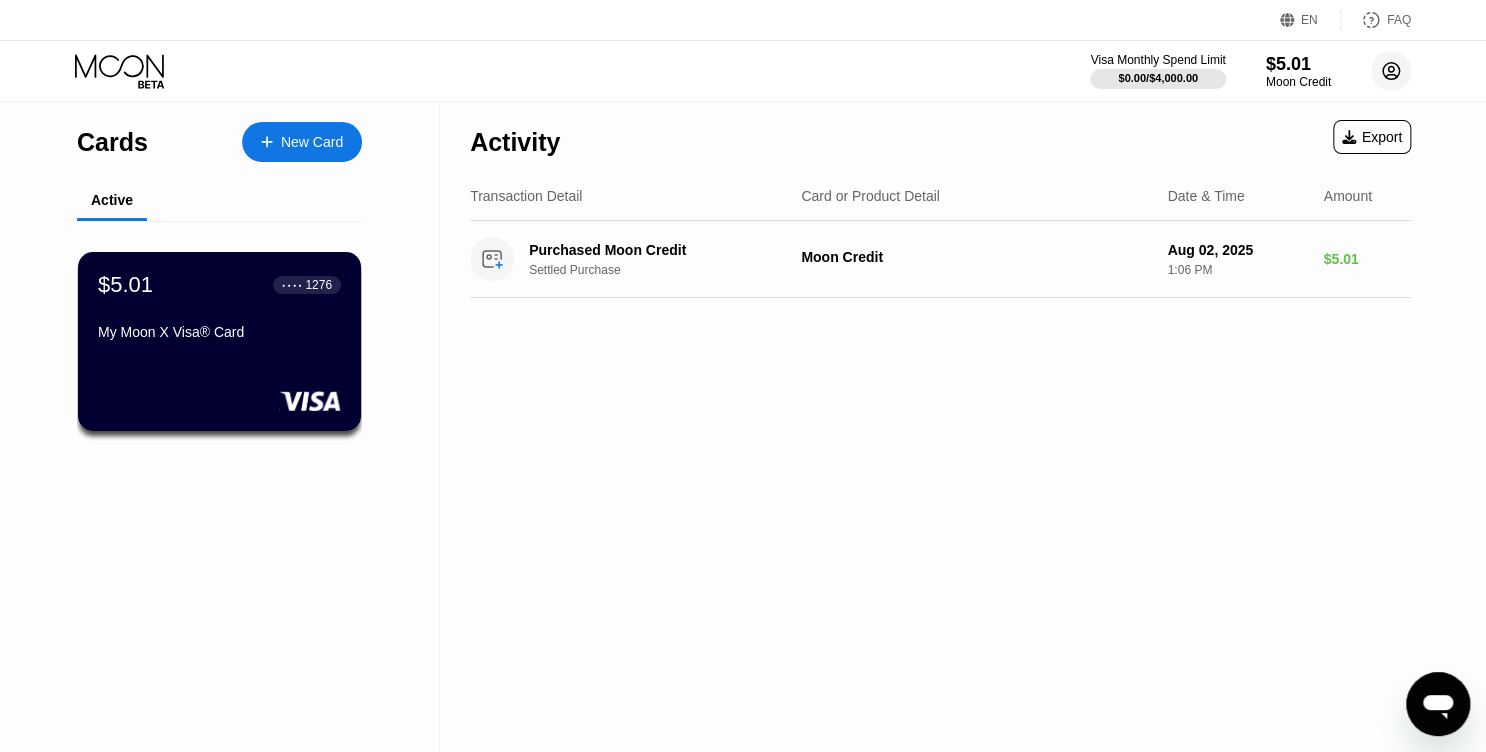 click 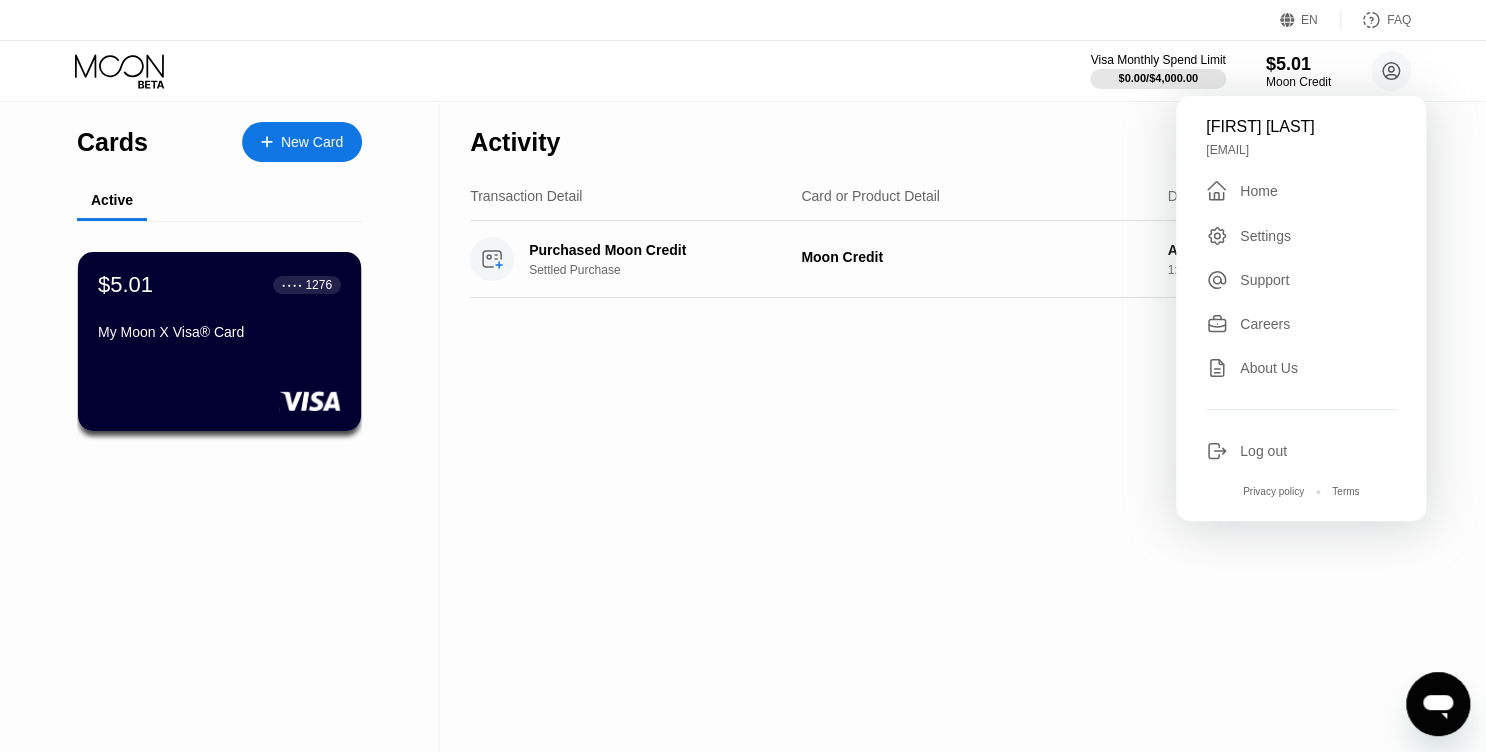 click on "Settings" at bounding box center [1265, 236] 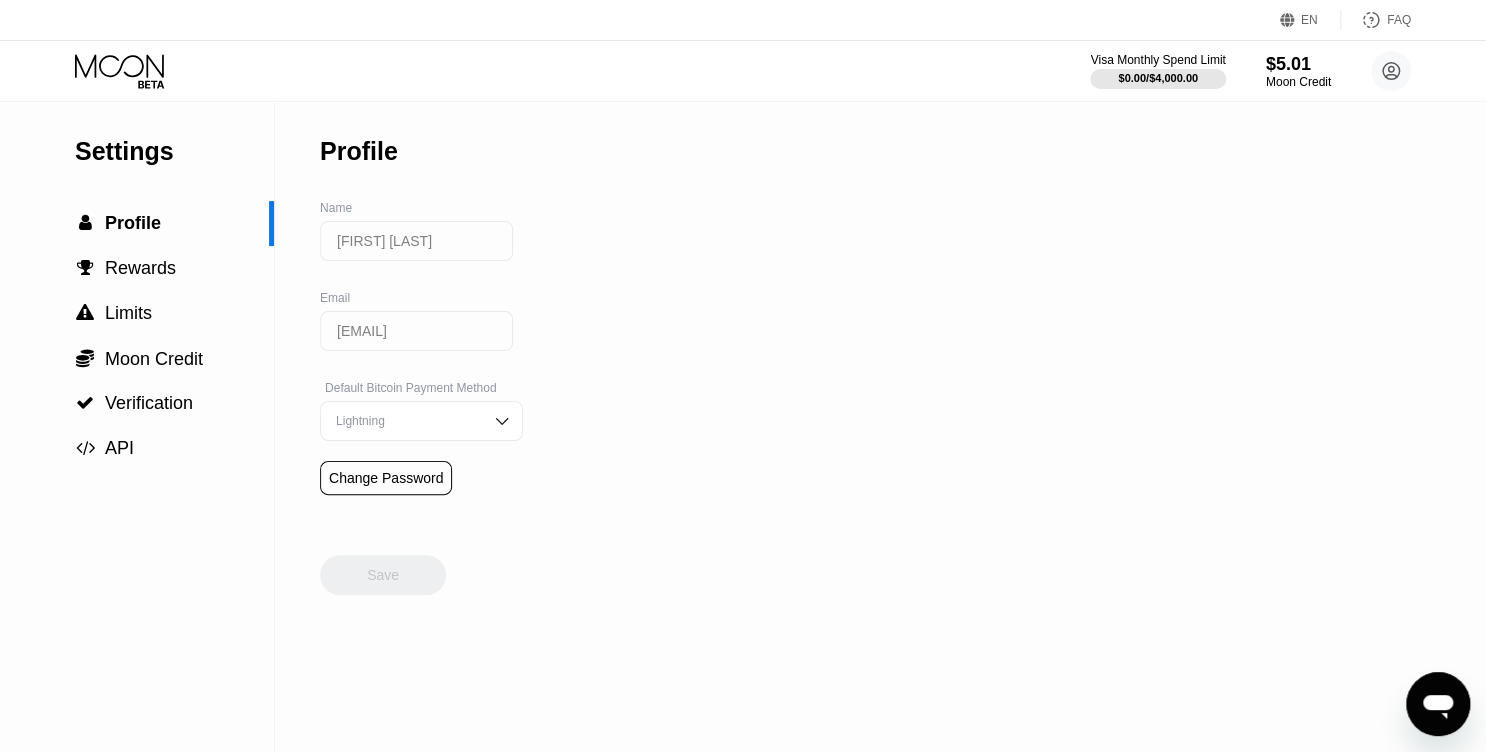 drag, startPoint x: 440, startPoint y: 250, endPoint x: 331, endPoint y: 250, distance: 109 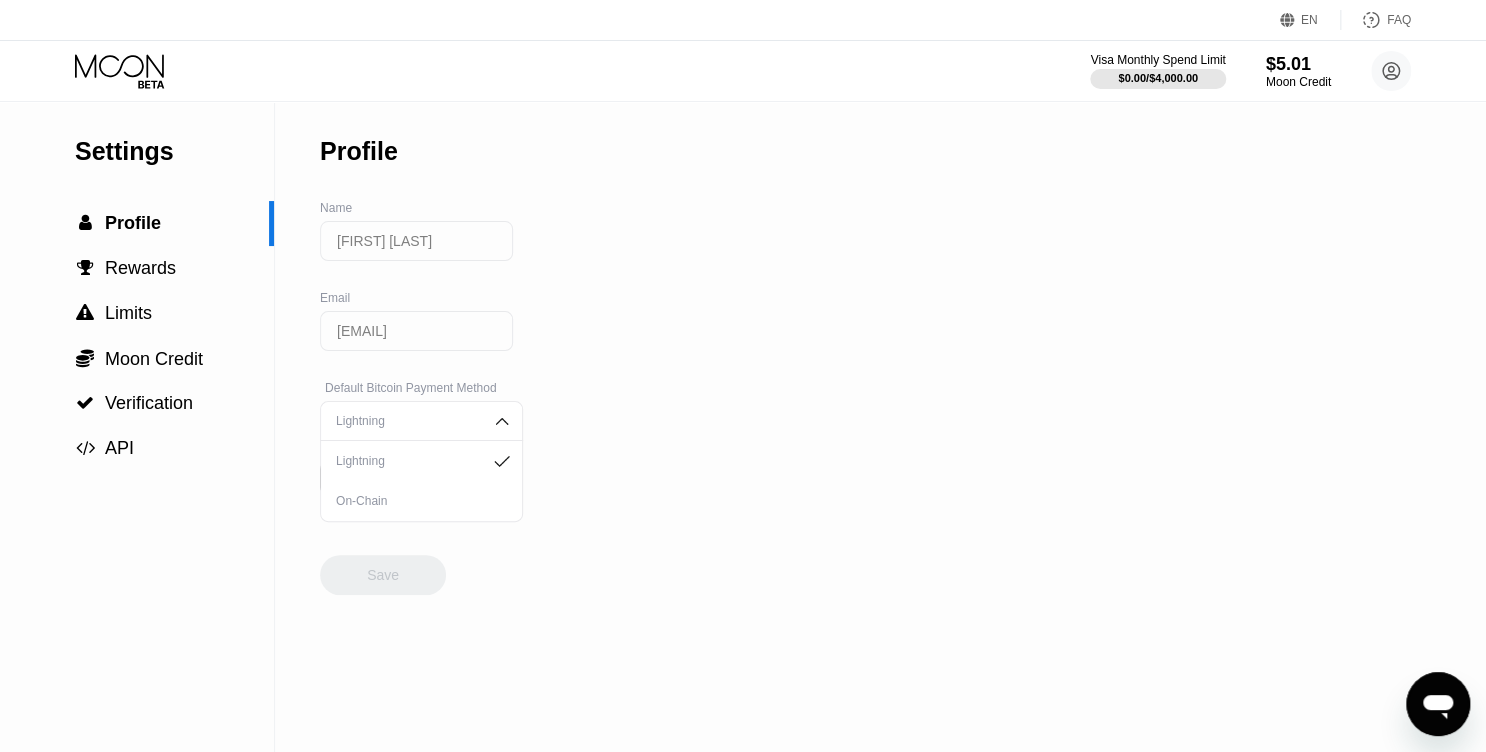 click on "Settings  Profile  Rewards  Limits  Moon Credit  Verification  API Profile Name Andrey Nikolaev Email 1starskillers1@gmail.com Default Bitcoin Payment Method Lightning Lightning On-Chain Change Password Save" at bounding box center (743, 427) 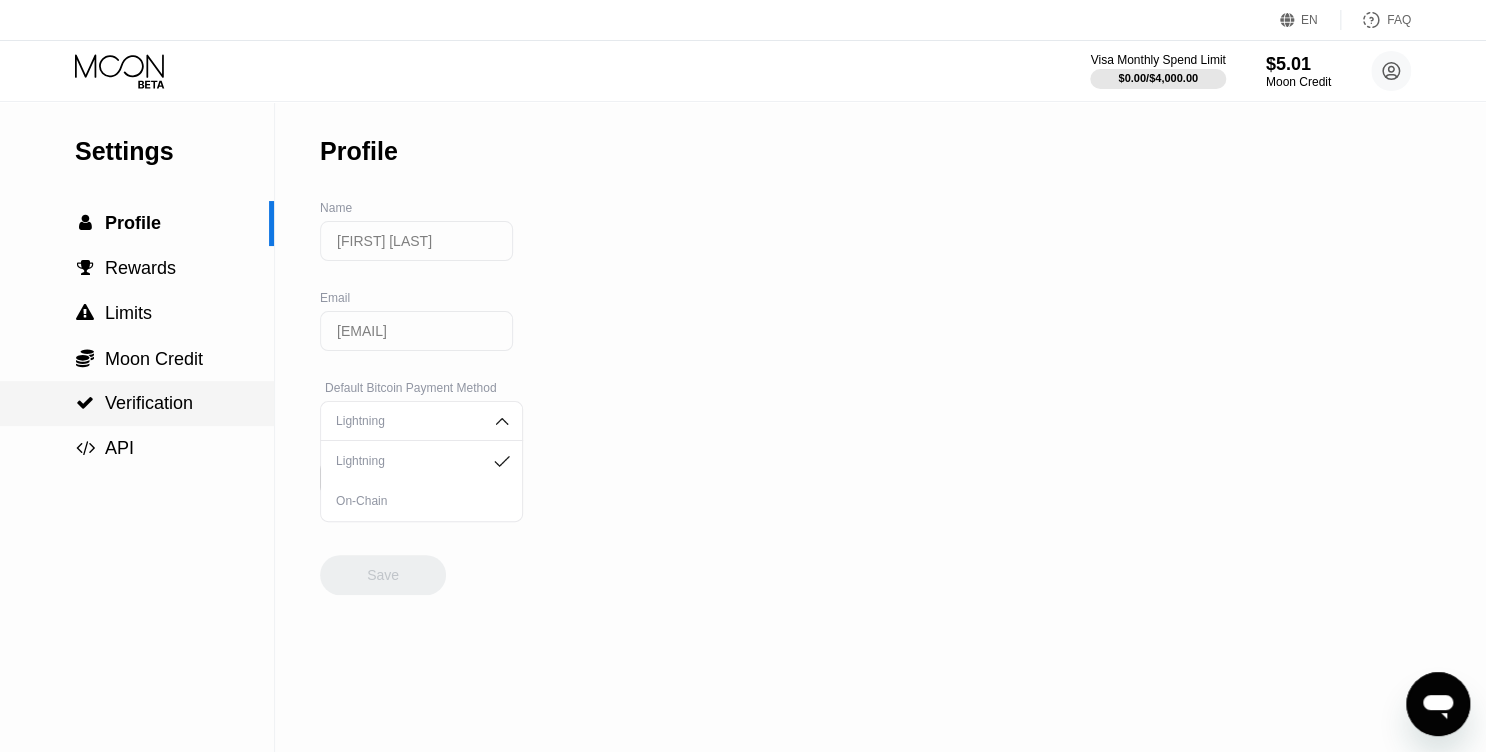 click on "Verification" at bounding box center [149, 403] 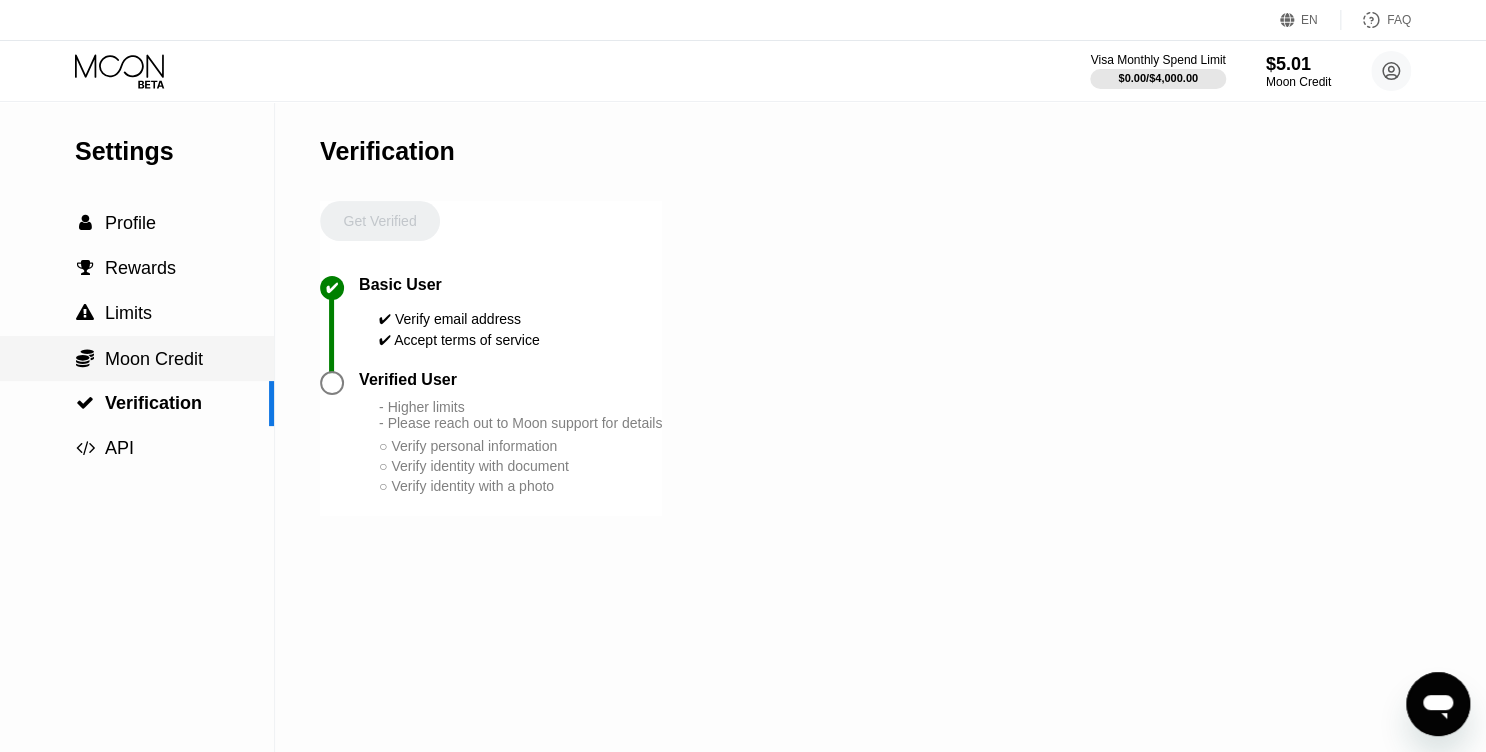 click on "Moon Credit" at bounding box center (154, 359) 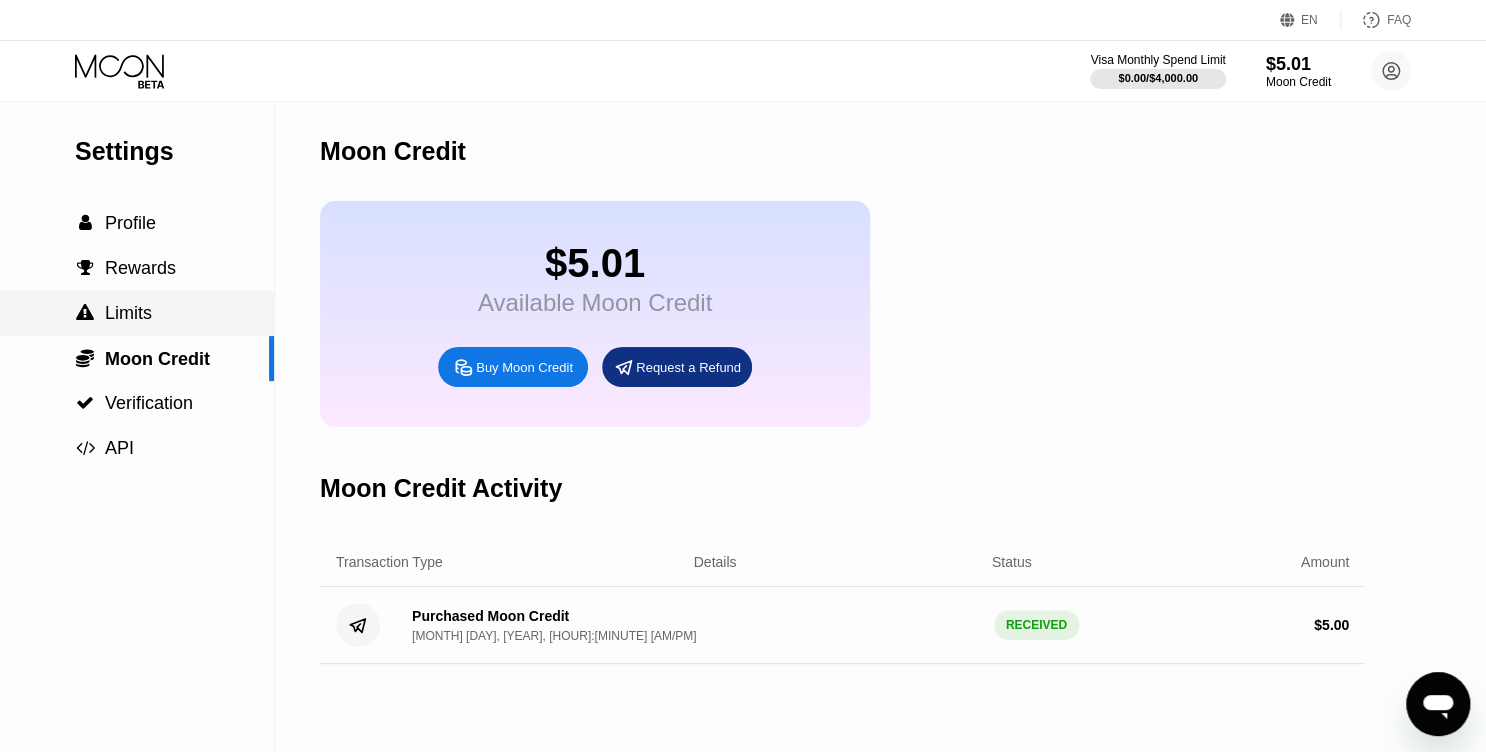 click on "Limits" at bounding box center (128, 313) 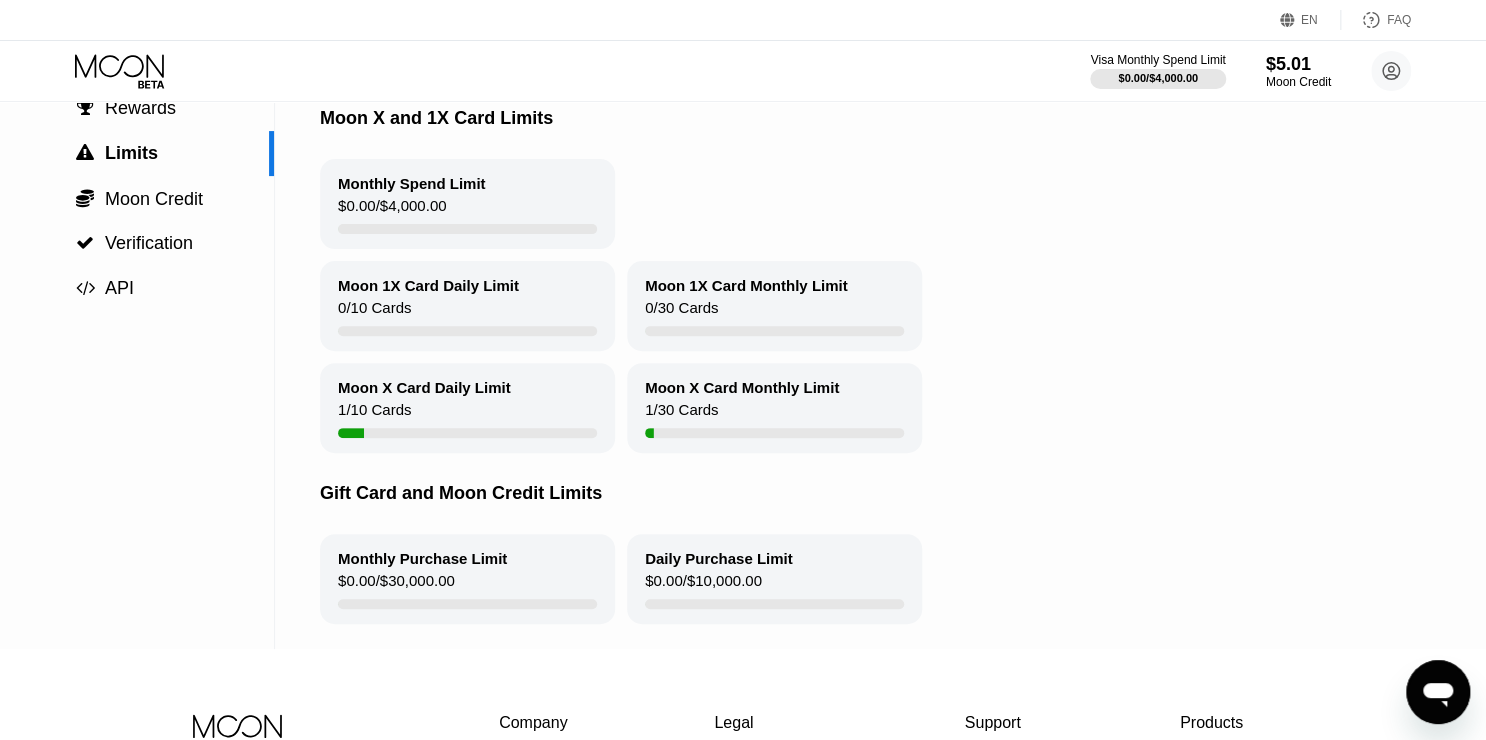 scroll, scrollTop: 0, scrollLeft: 0, axis: both 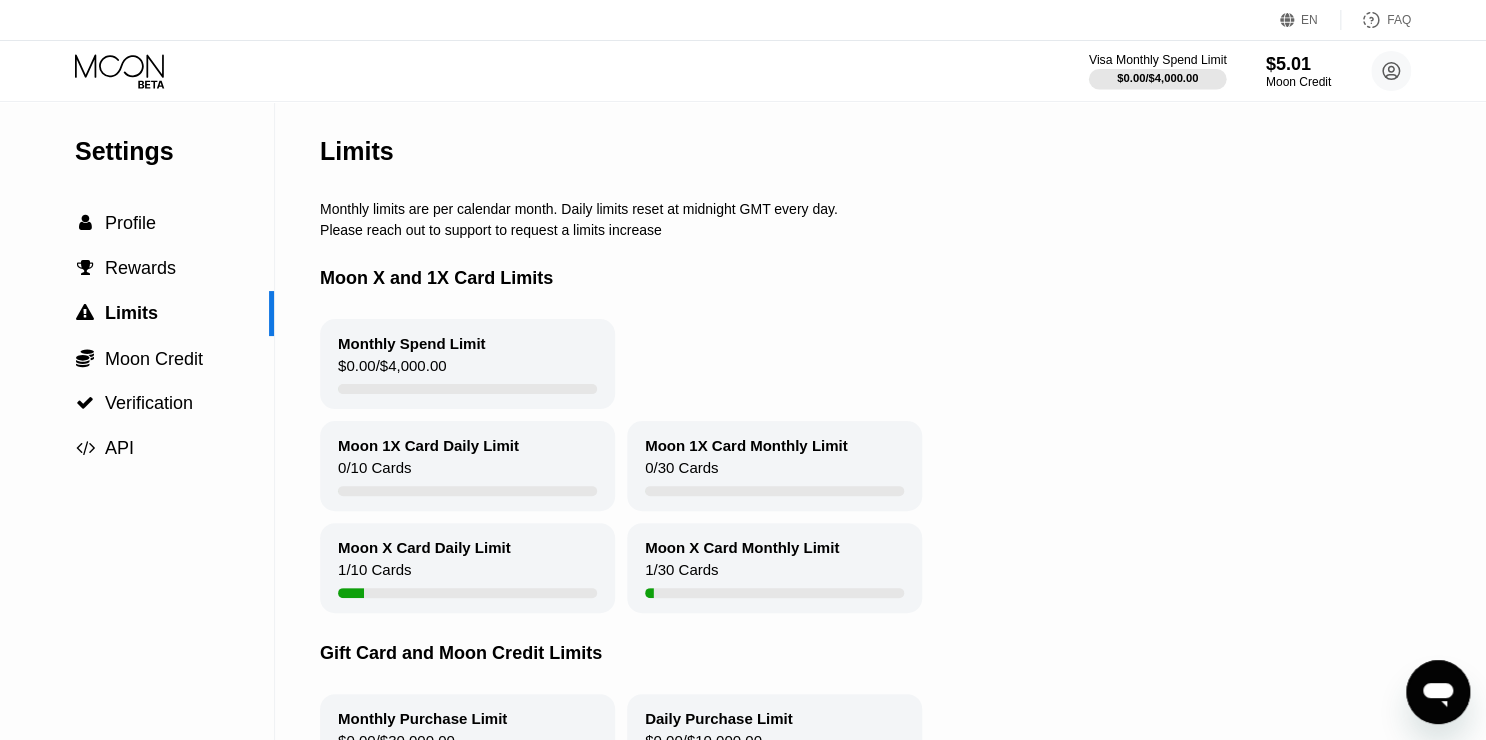 click on "Visa Monthly Spend Limit" at bounding box center (1158, 60) 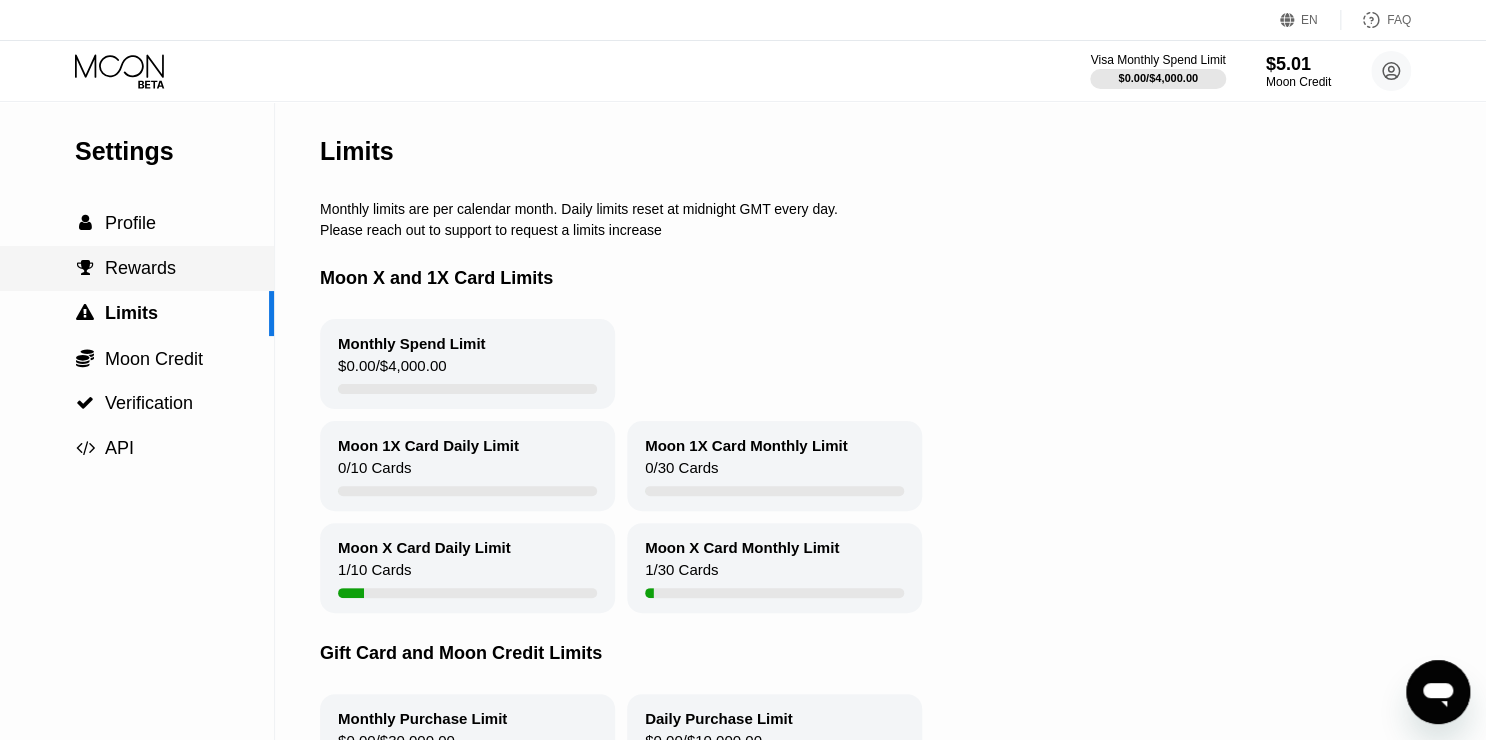 click on "Rewards" at bounding box center (140, 268) 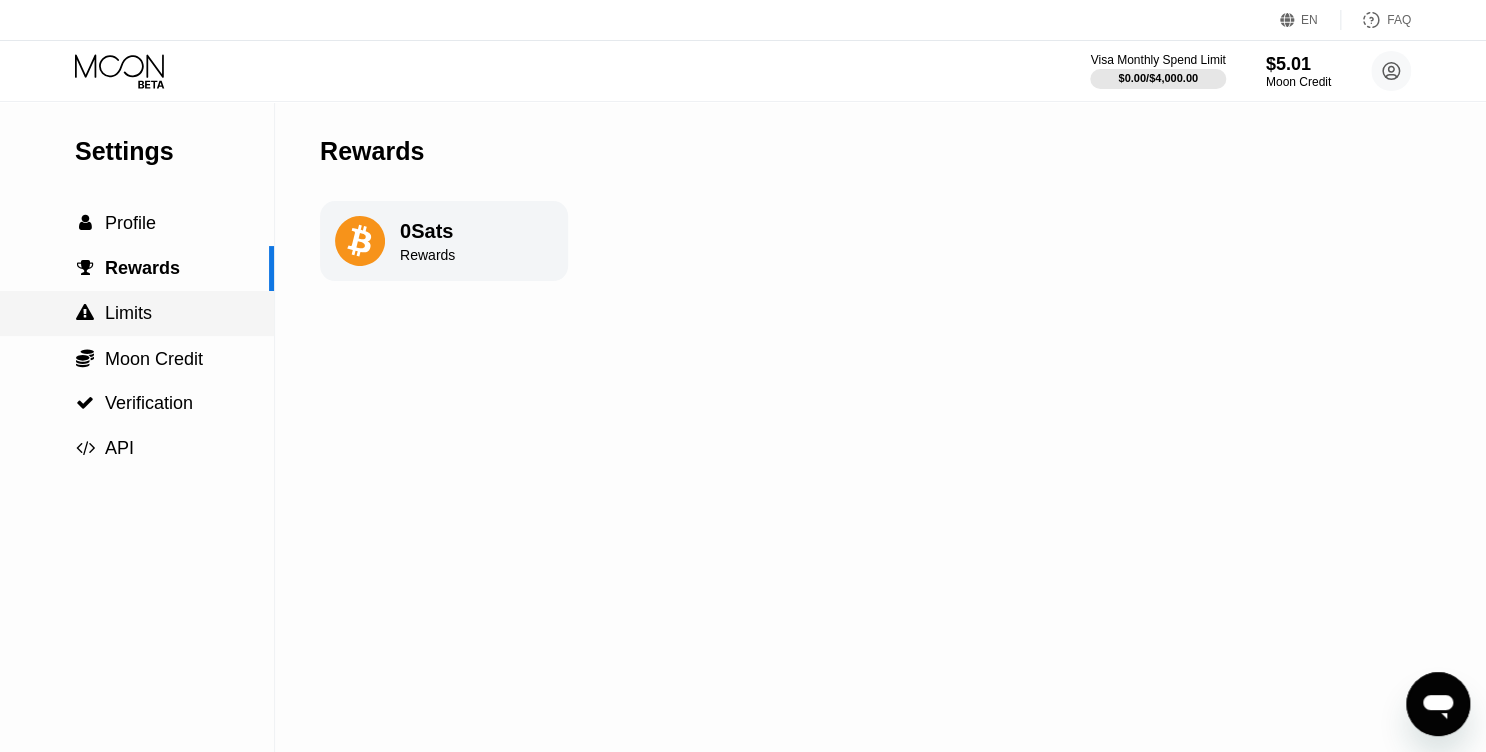 click on "Limits" at bounding box center (128, 313) 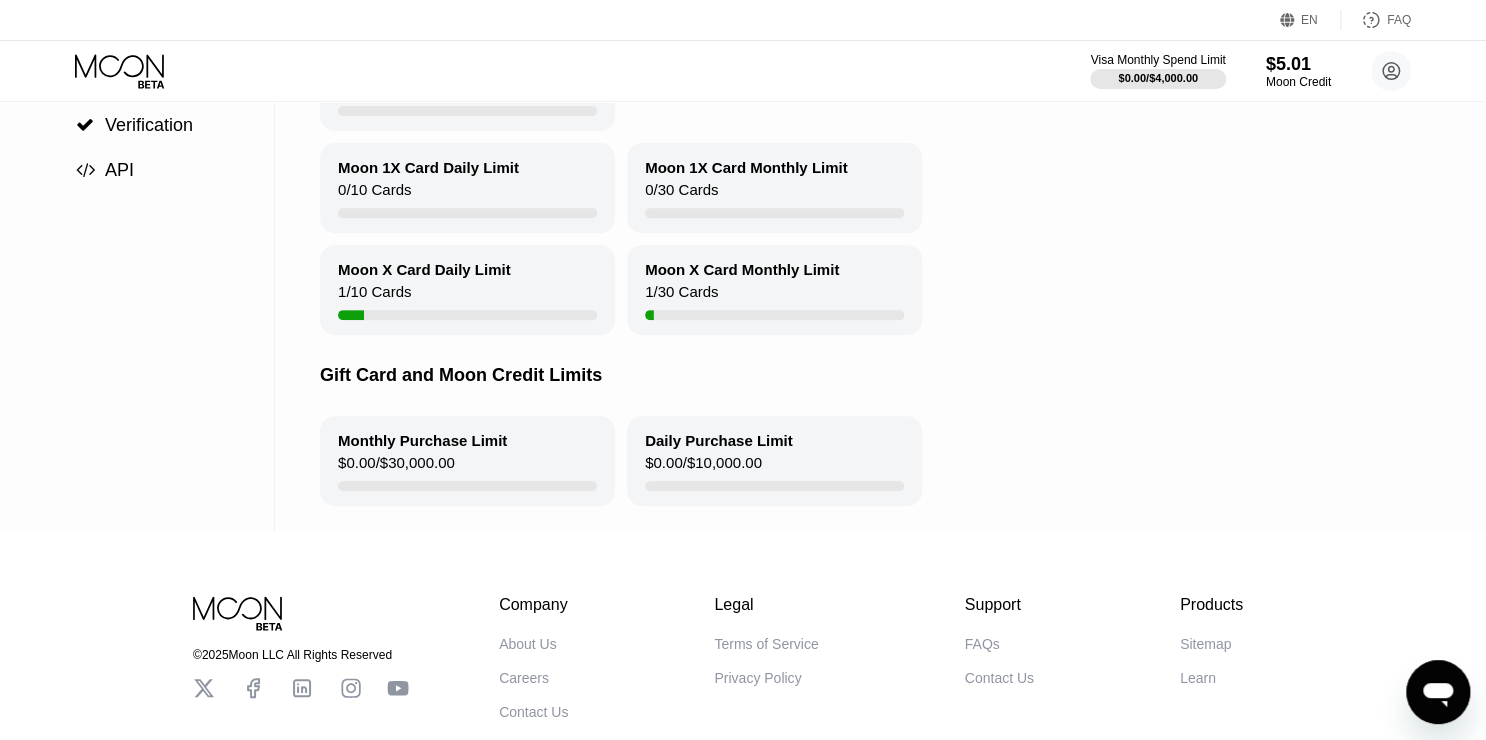scroll, scrollTop: 320, scrollLeft: 0, axis: vertical 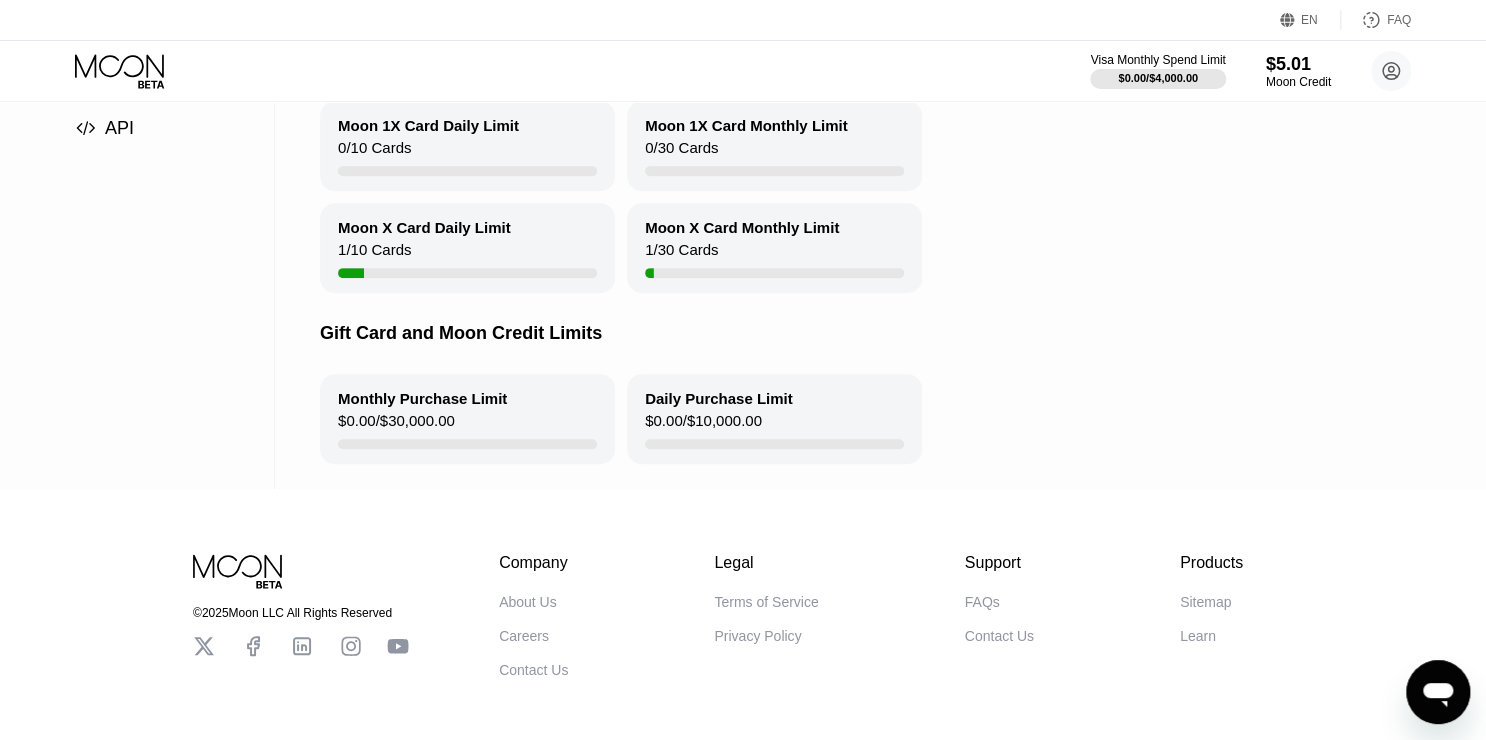 click on "Contact Us" at bounding box center [533, 670] 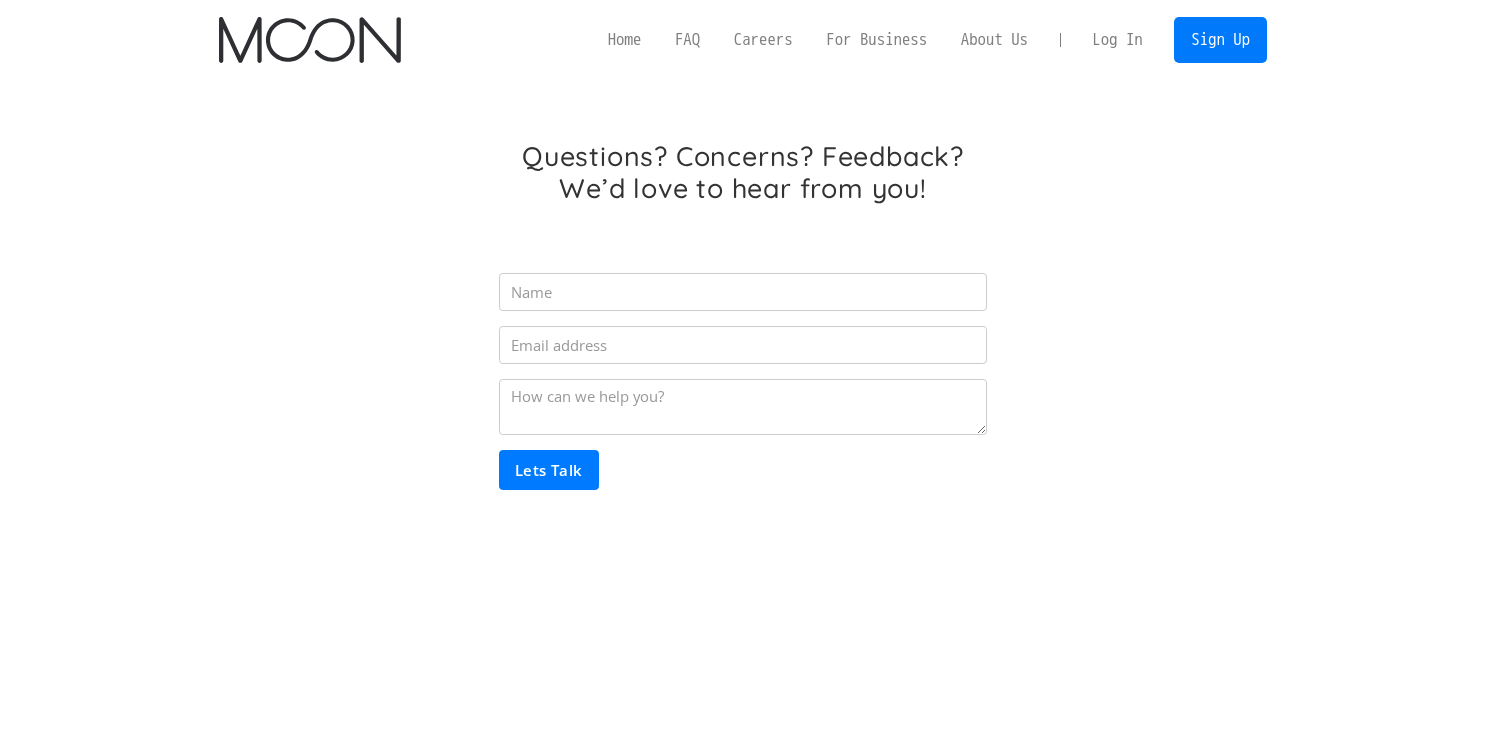 scroll, scrollTop: 0, scrollLeft: 0, axis: both 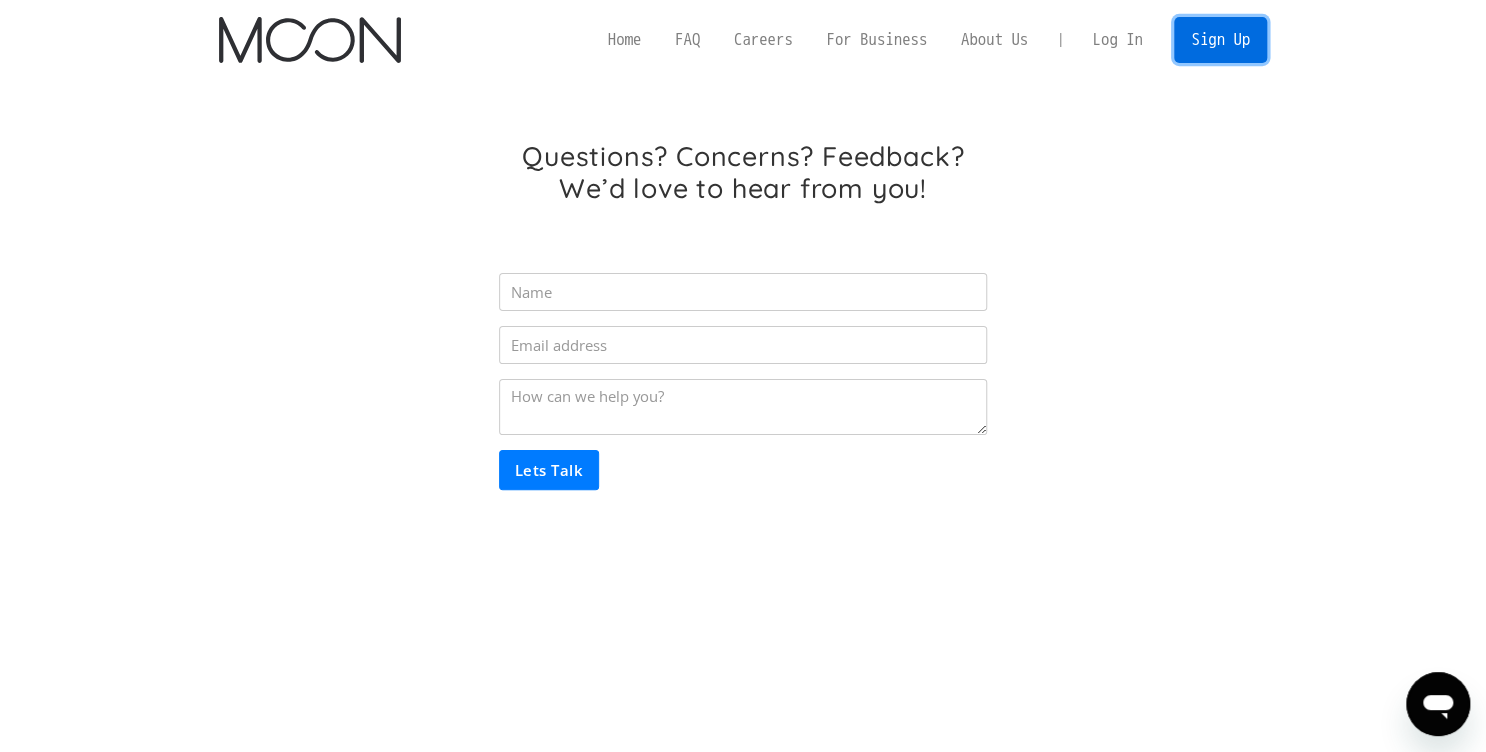 click on "Sign Up" at bounding box center [1220, 39] 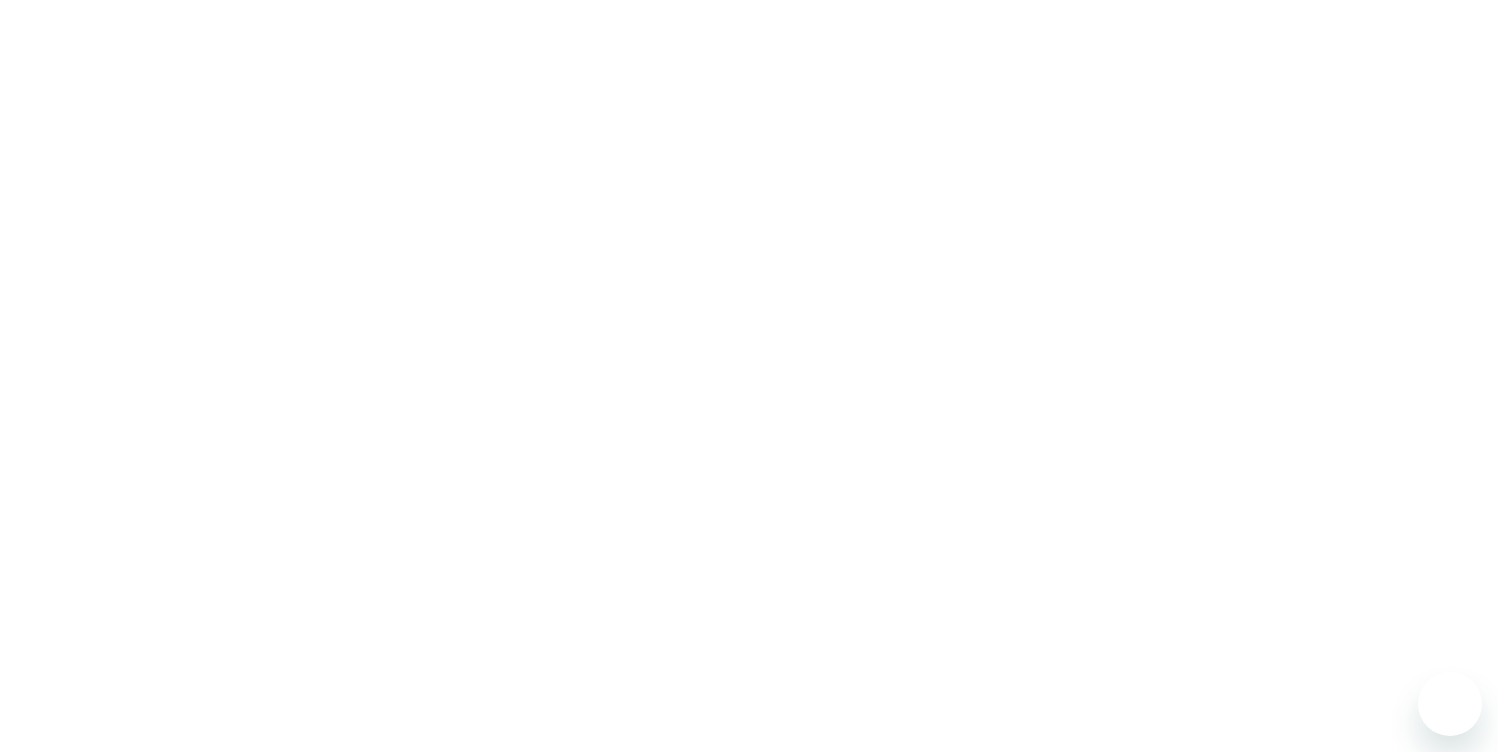 scroll, scrollTop: 0, scrollLeft: 0, axis: both 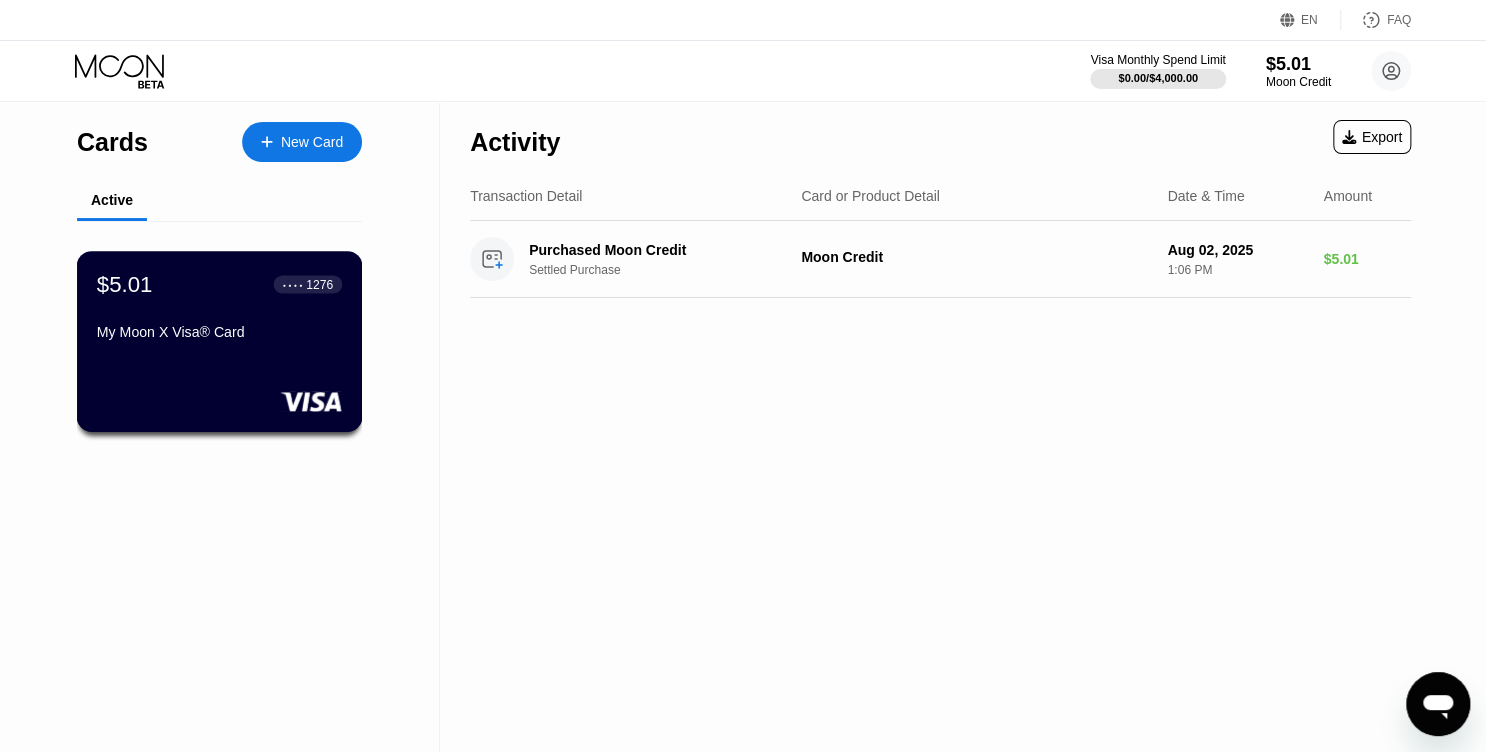 click on "My Moon X Visa® Card" at bounding box center [219, 332] 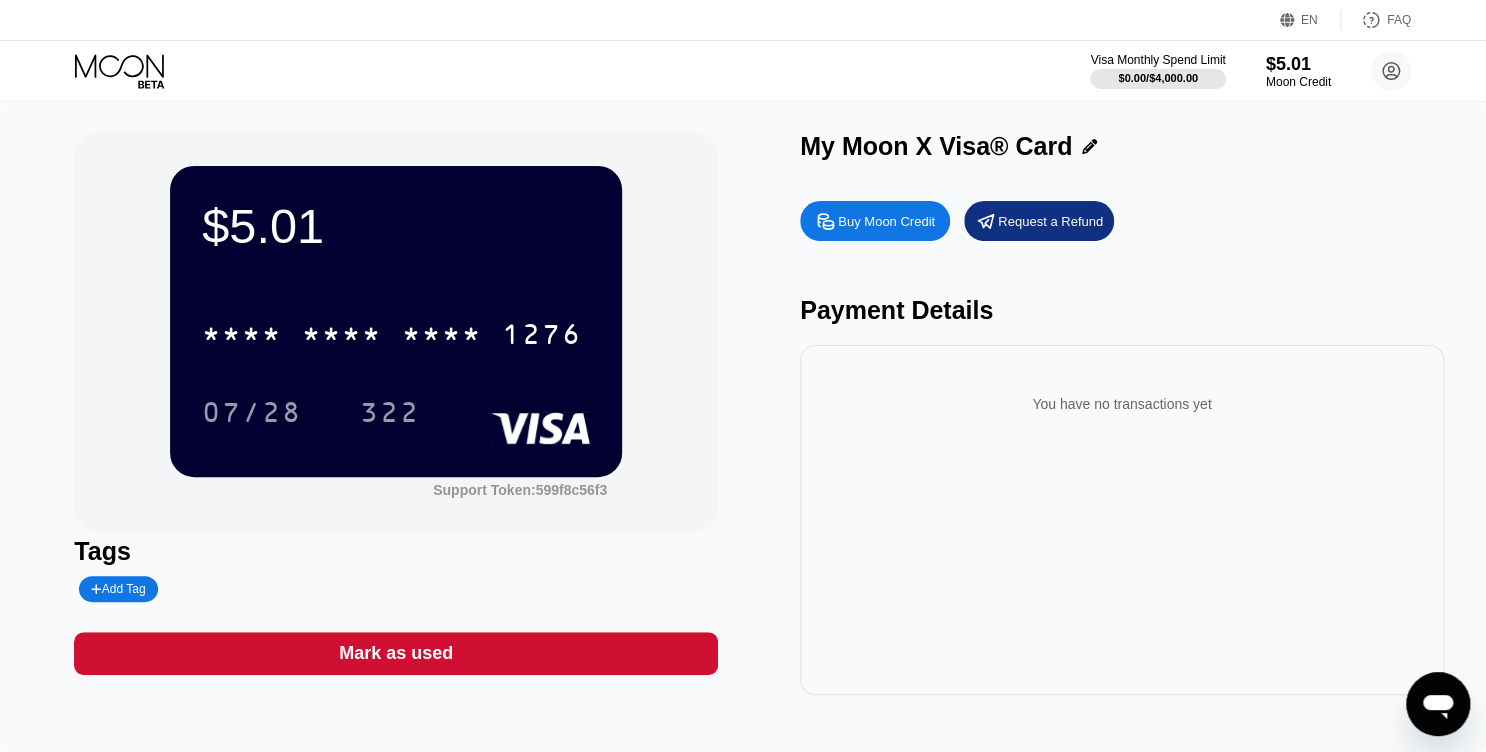 click on "FAQ" at bounding box center (1399, 20) 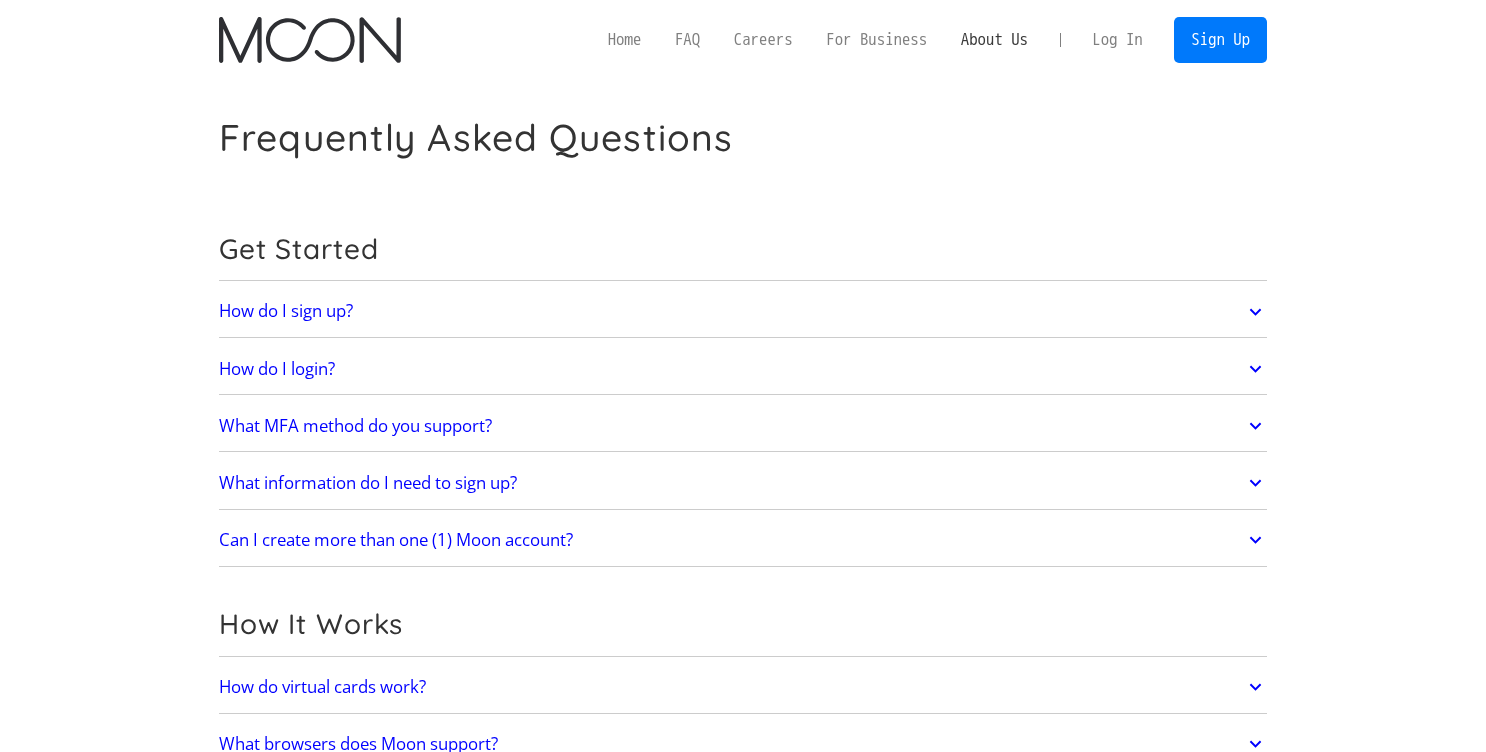 scroll, scrollTop: 0, scrollLeft: 0, axis: both 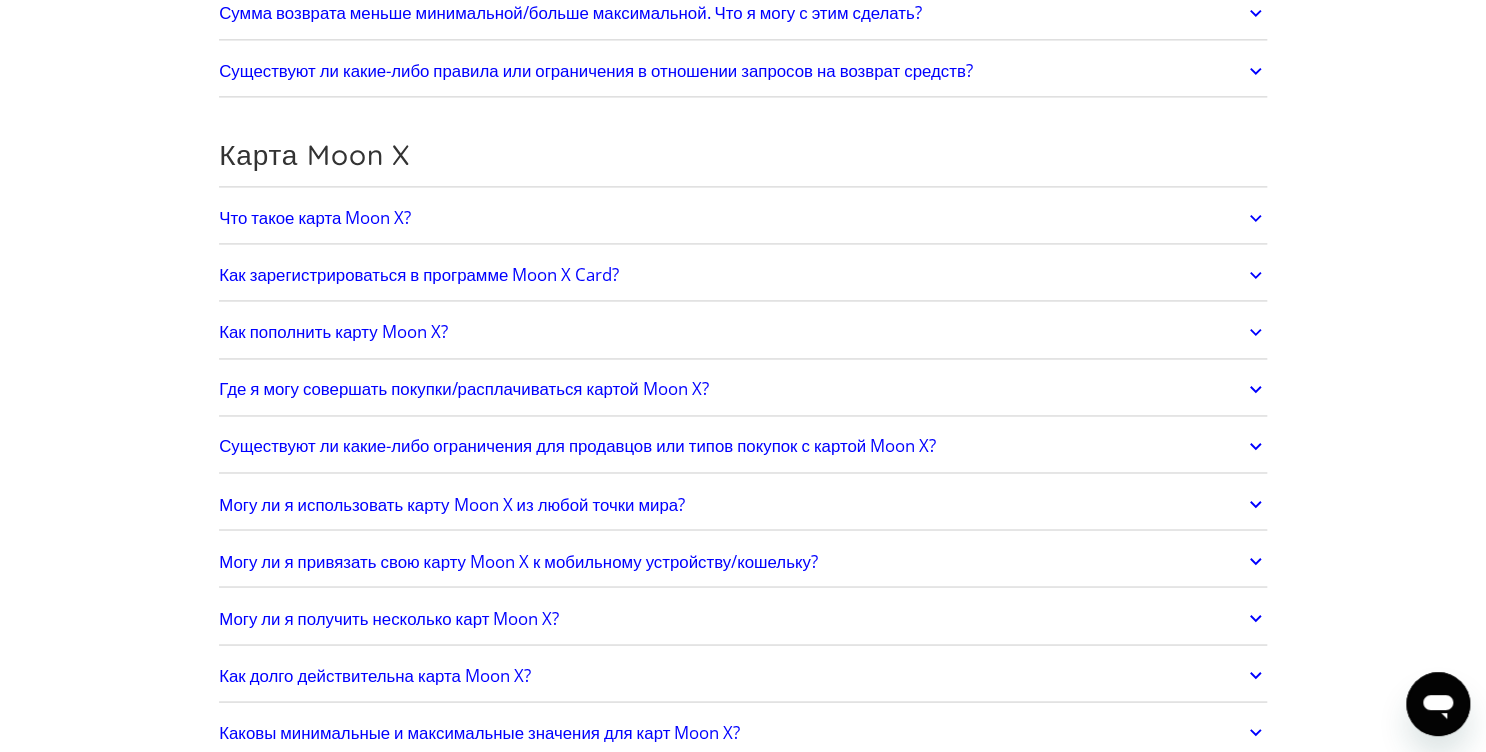 click 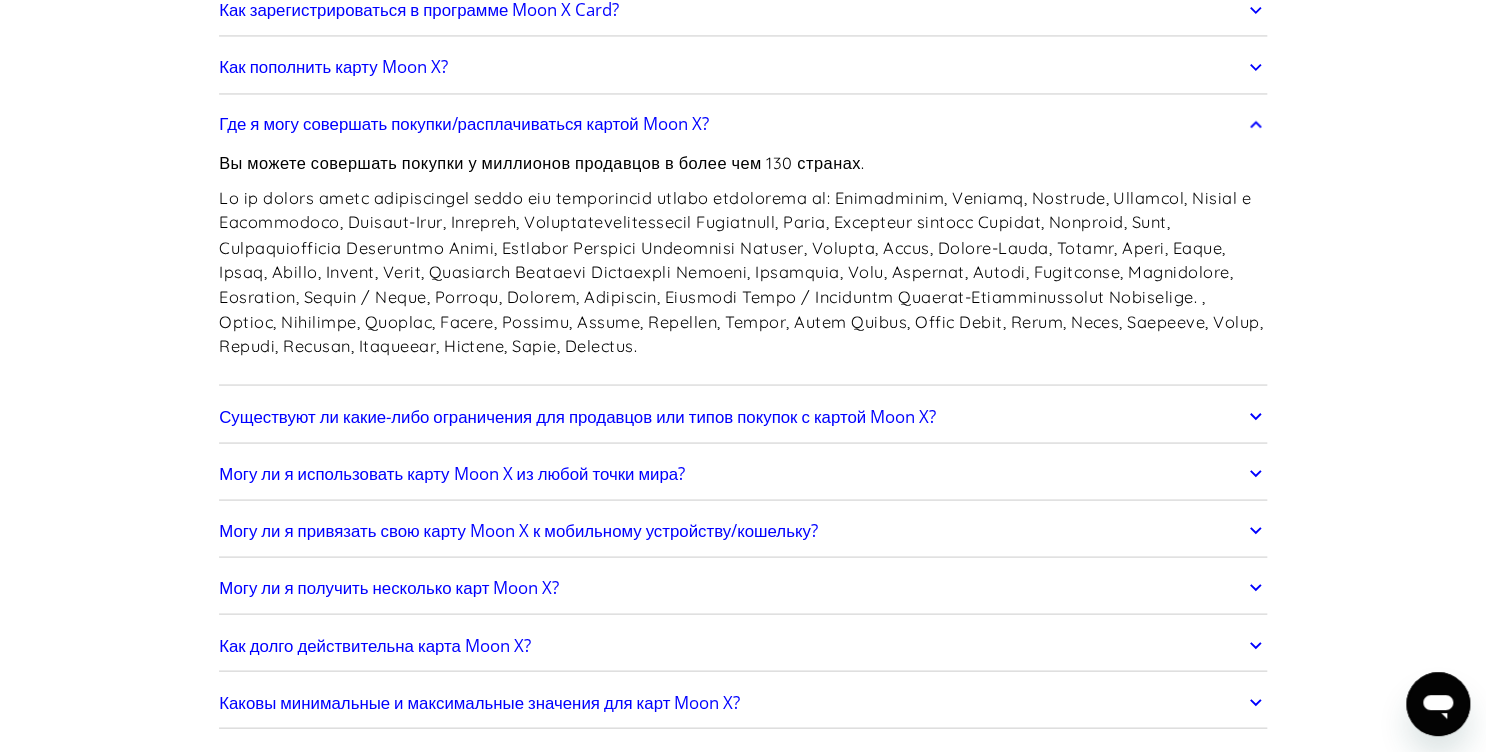 scroll, scrollTop: 1520, scrollLeft: 0, axis: vertical 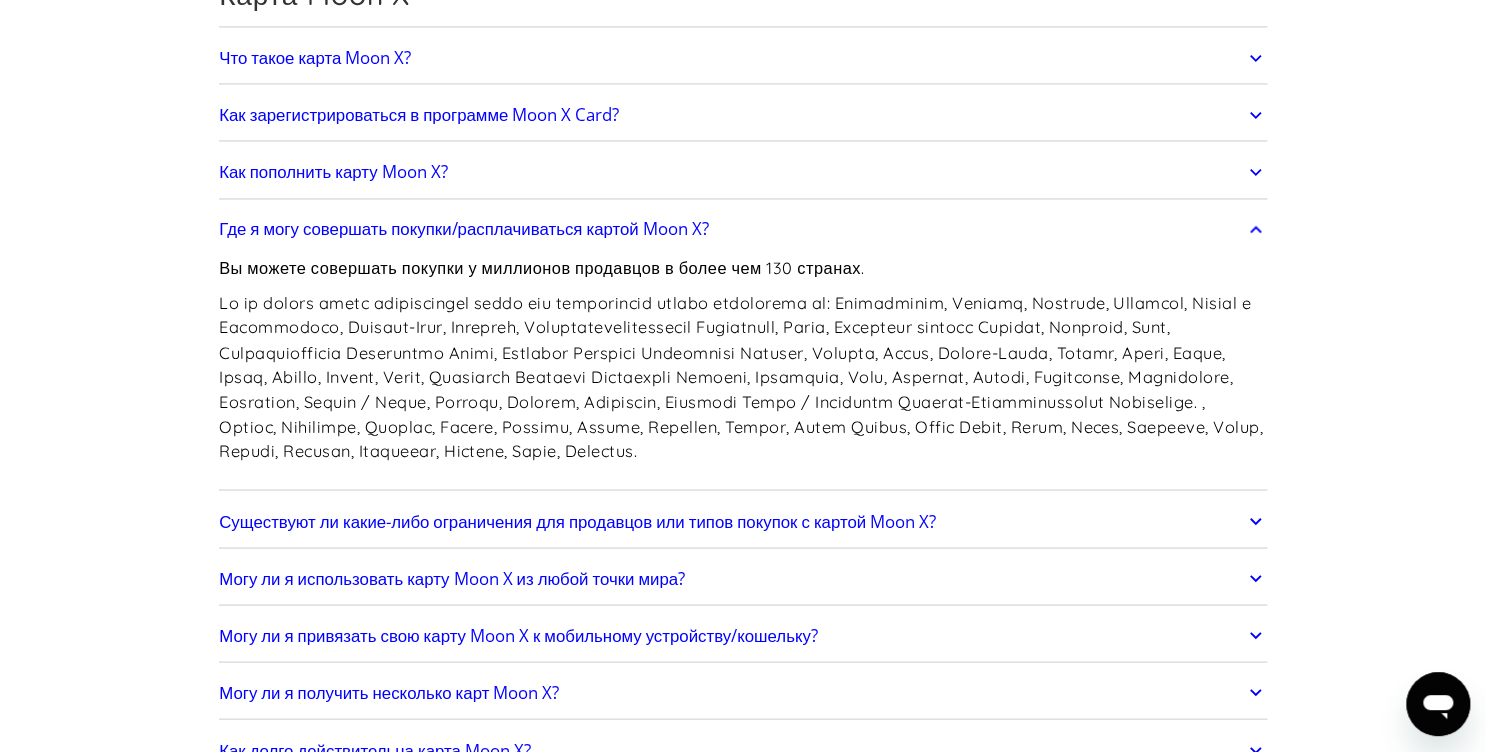 click 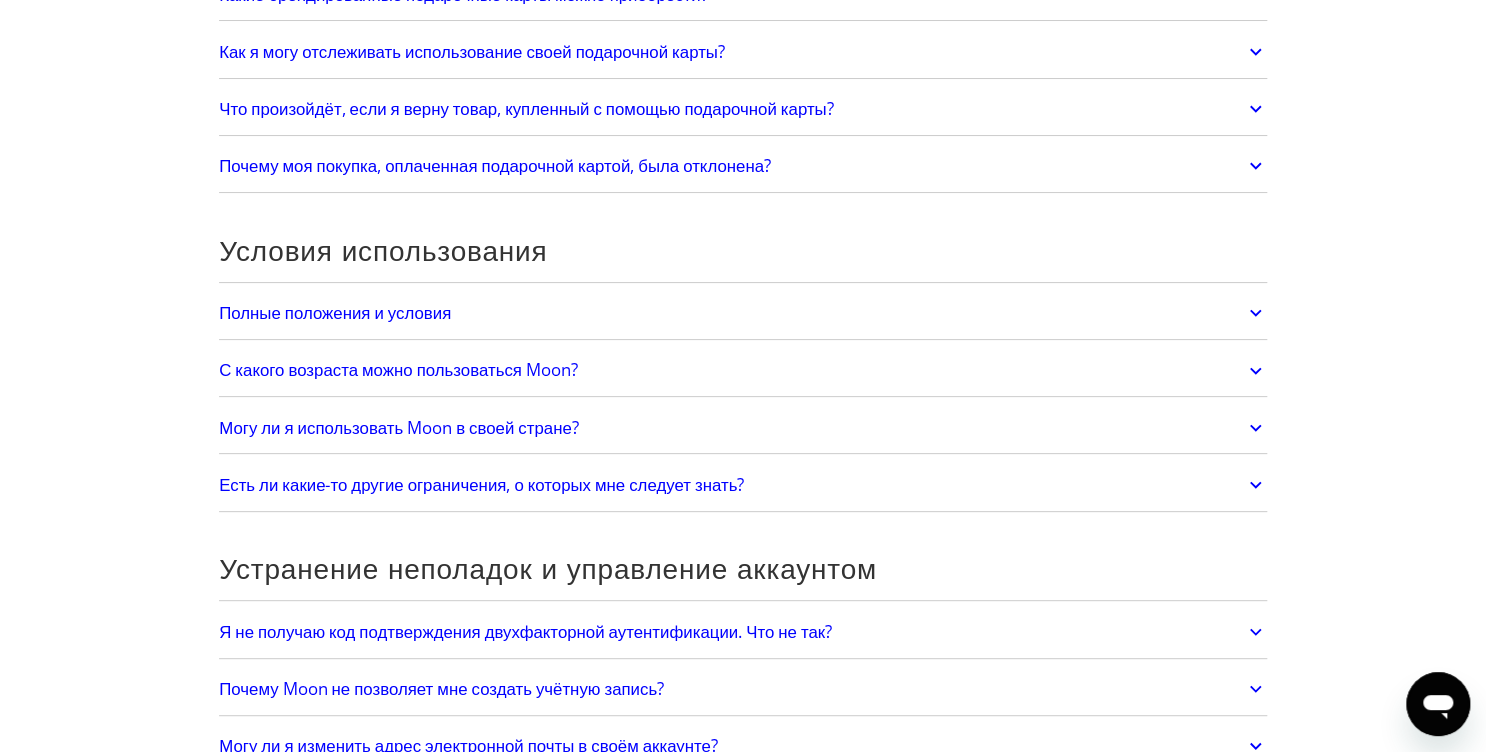 scroll, scrollTop: 3742, scrollLeft: 0, axis: vertical 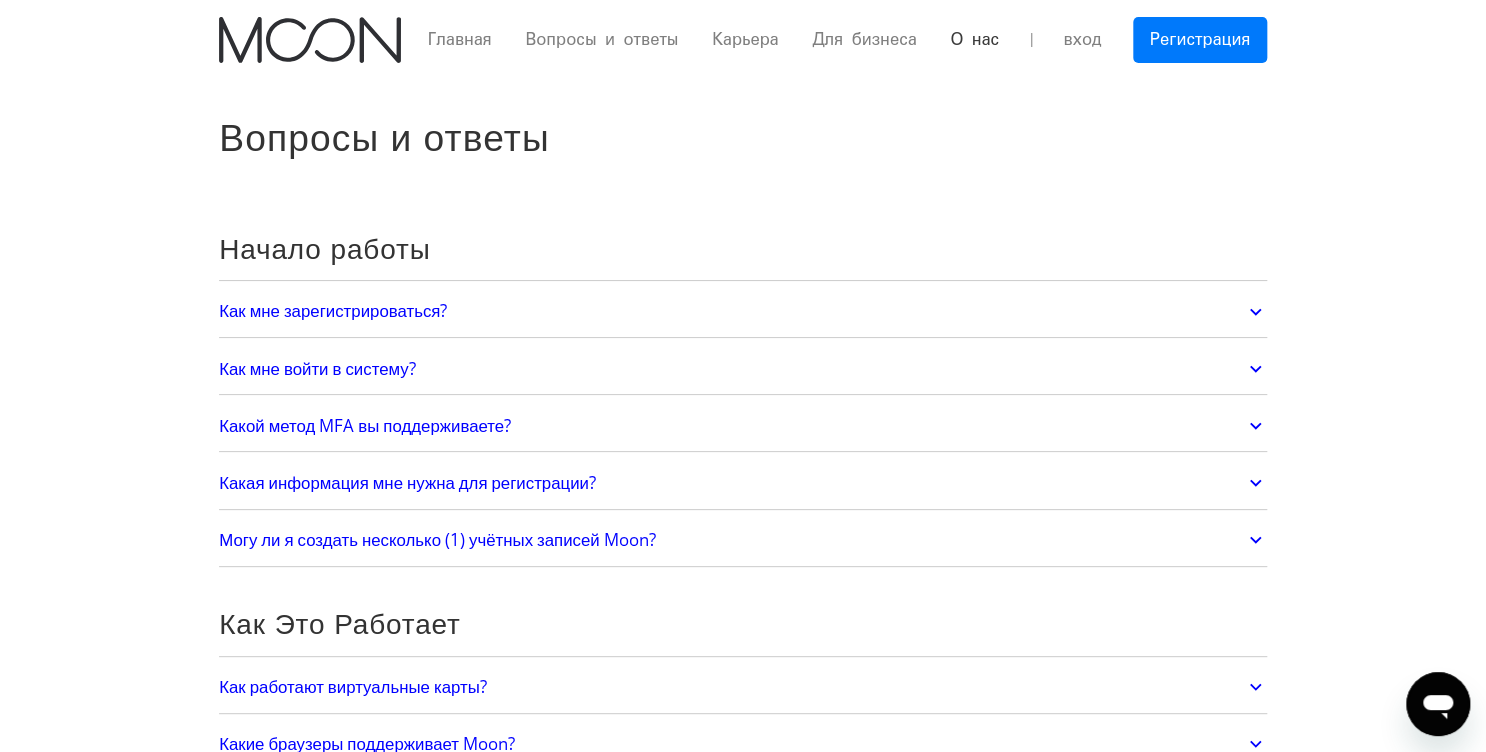 drag, startPoint x: 971, startPoint y: 40, endPoint x: 988, endPoint y: 76, distance: 39.812057 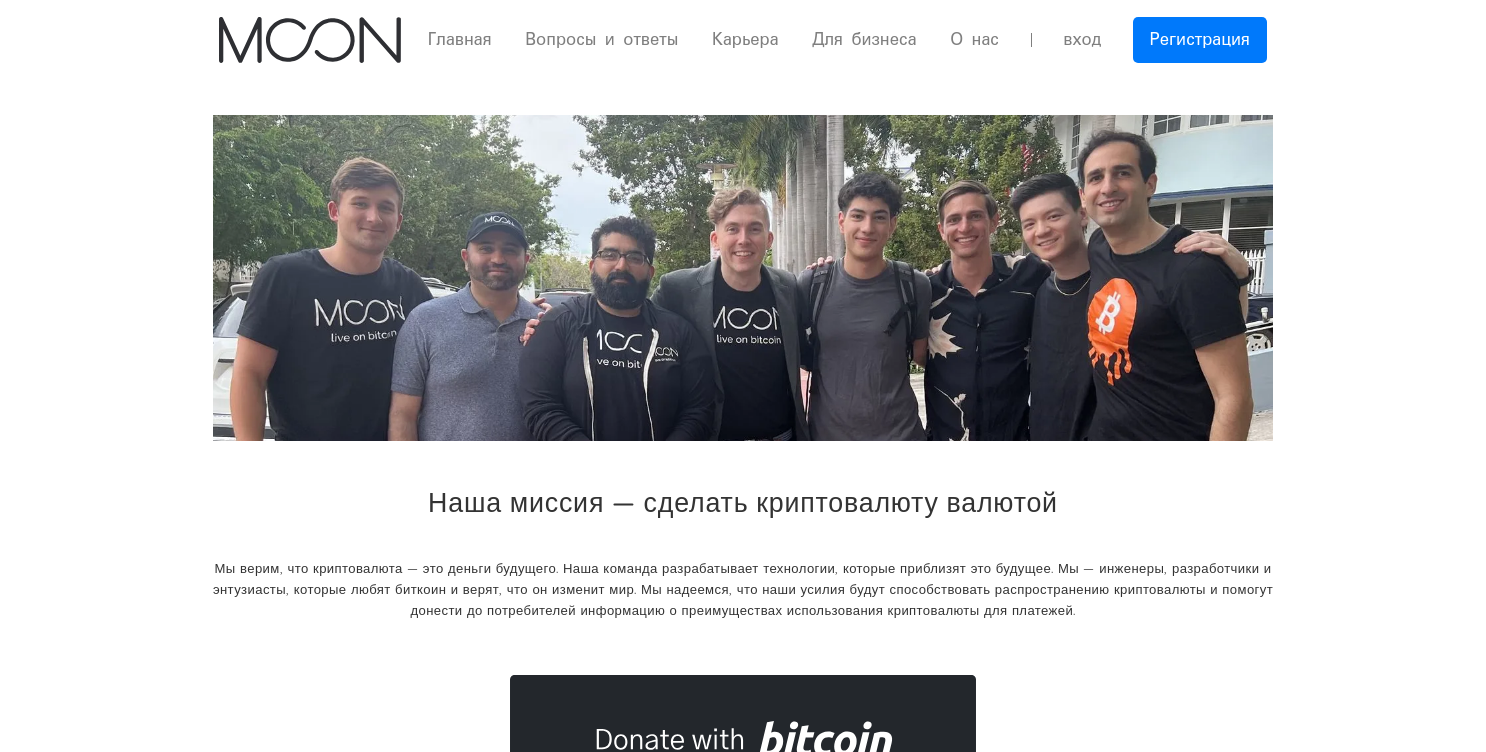 scroll, scrollTop: 0, scrollLeft: 0, axis: both 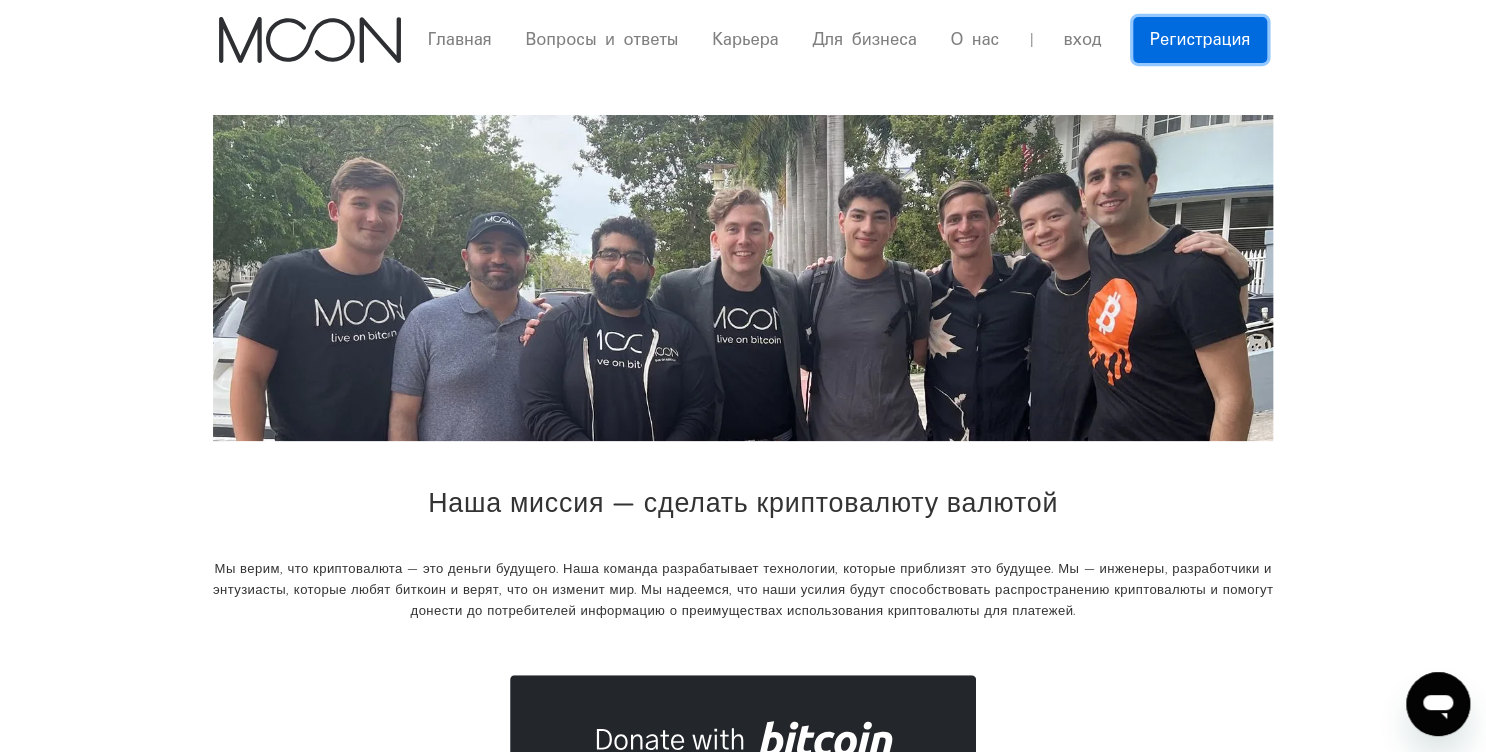 click on "Регистрация" at bounding box center [1200, 39] 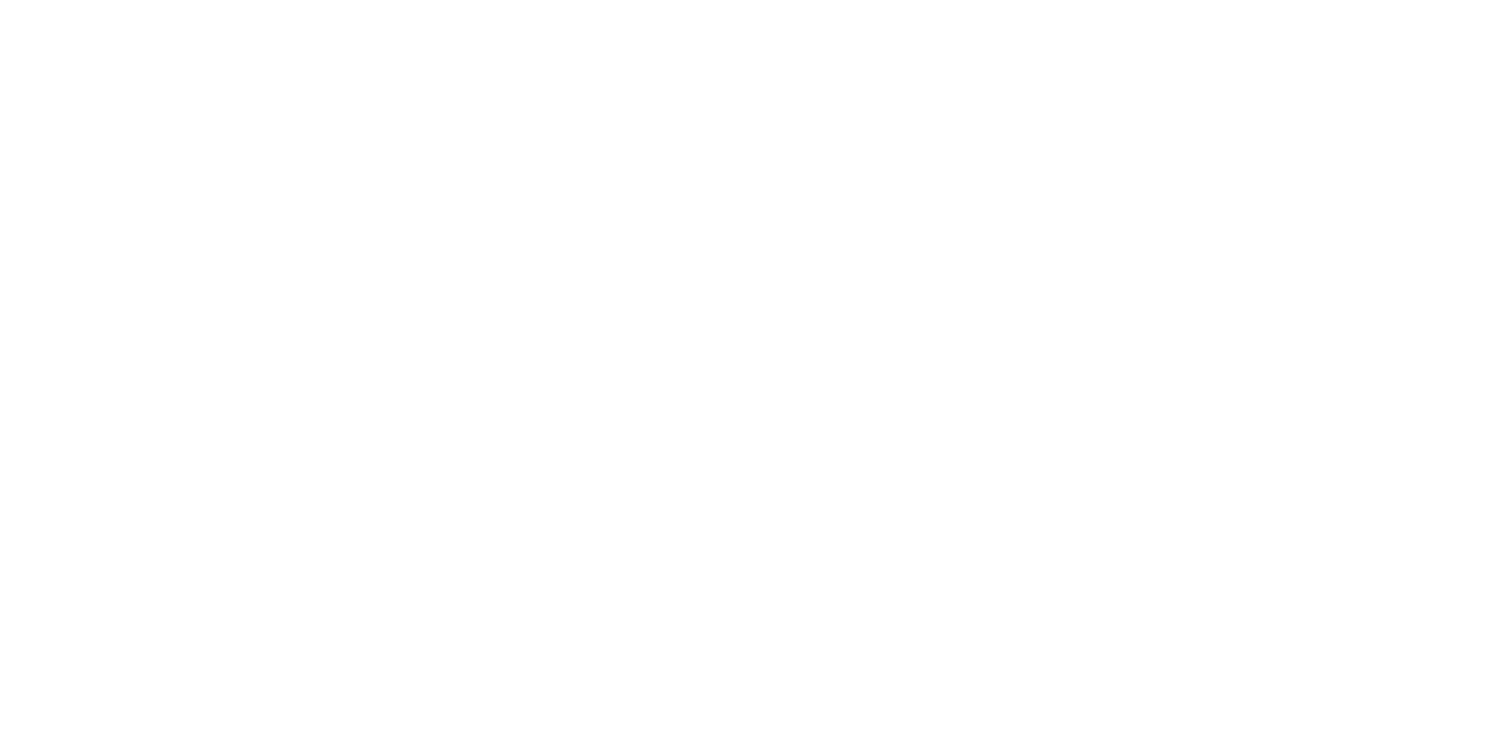 scroll, scrollTop: 0, scrollLeft: 0, axis: both 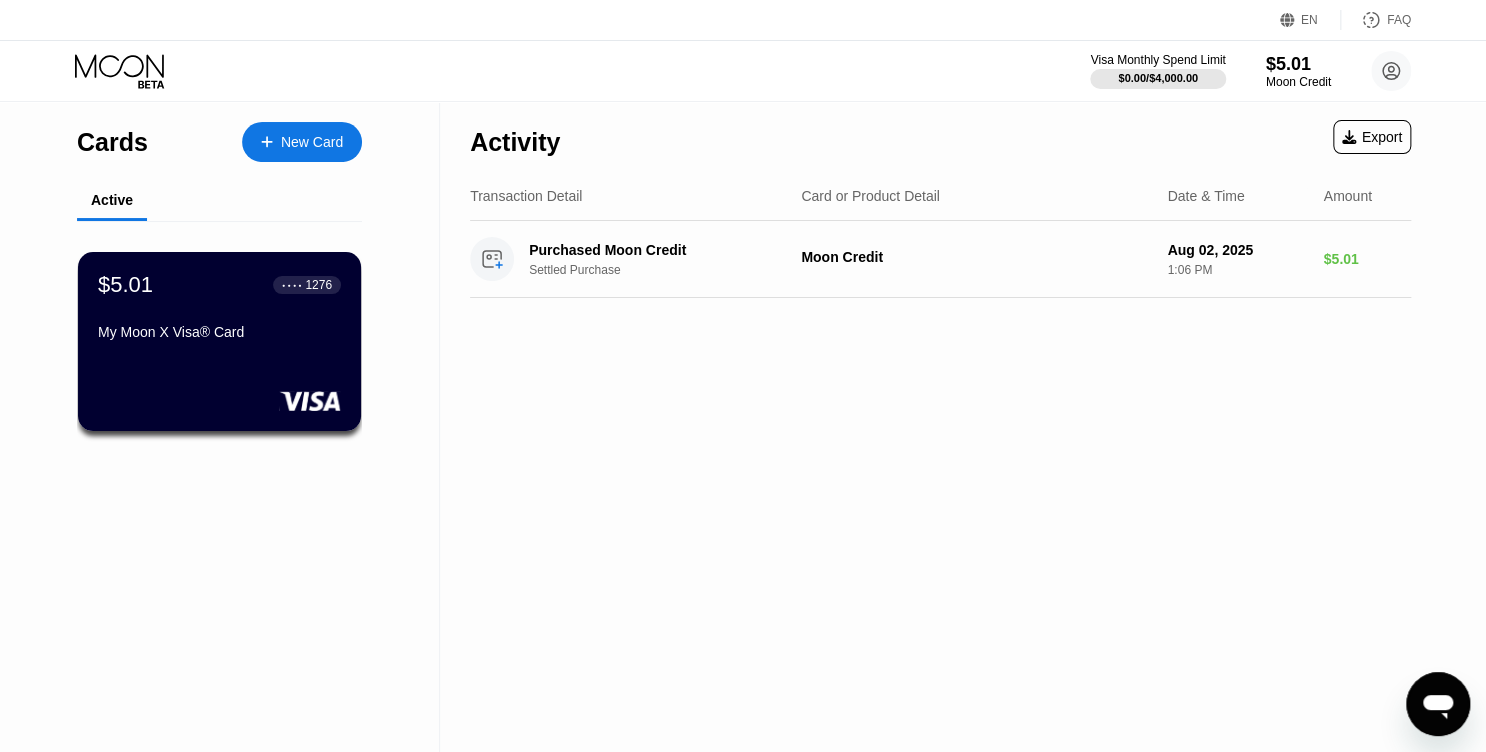 click on "FAQ" at bounding box center (1376, 20) 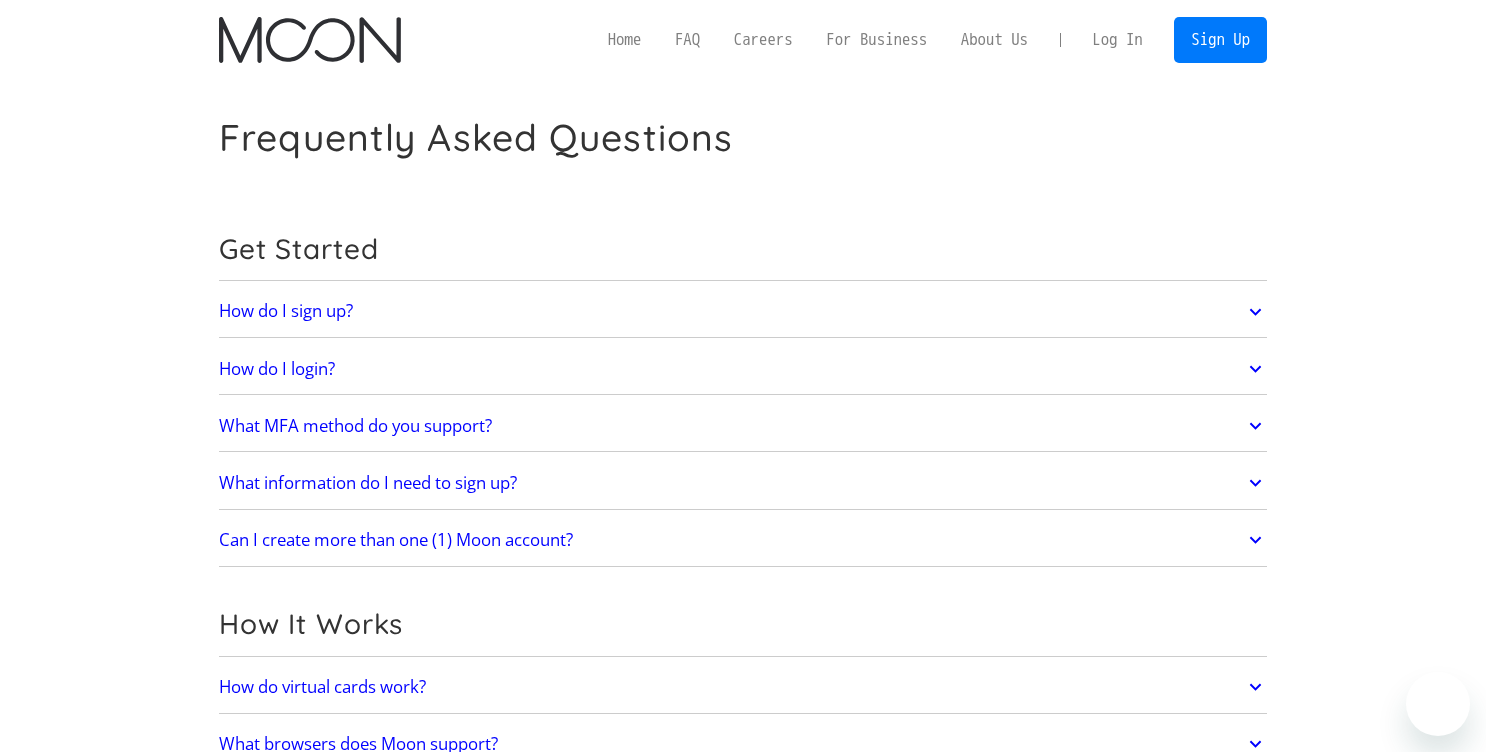 scroll, scrollTop: 0, scrollLeft: 0, axis: both 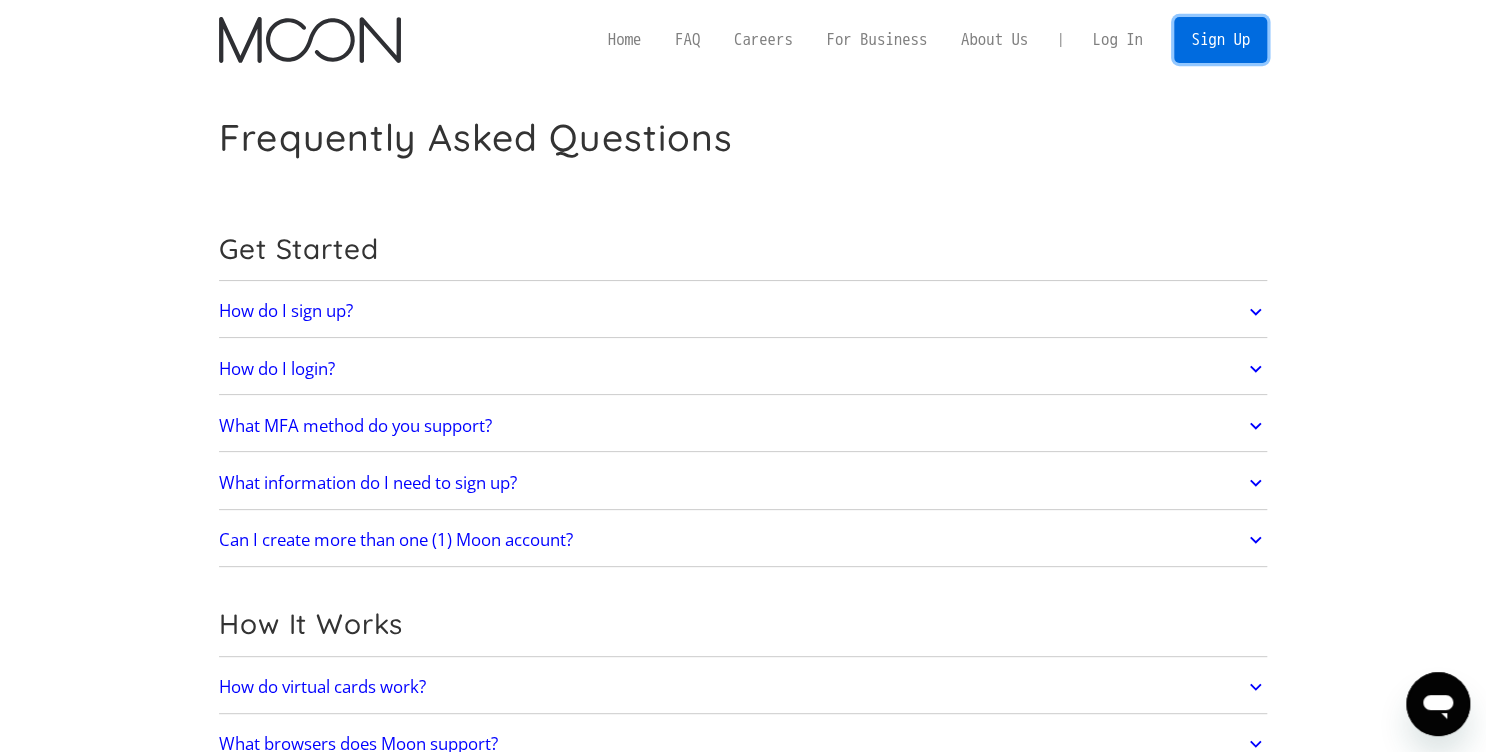 click on "Sign Up" at bounding box center [1220, 39] 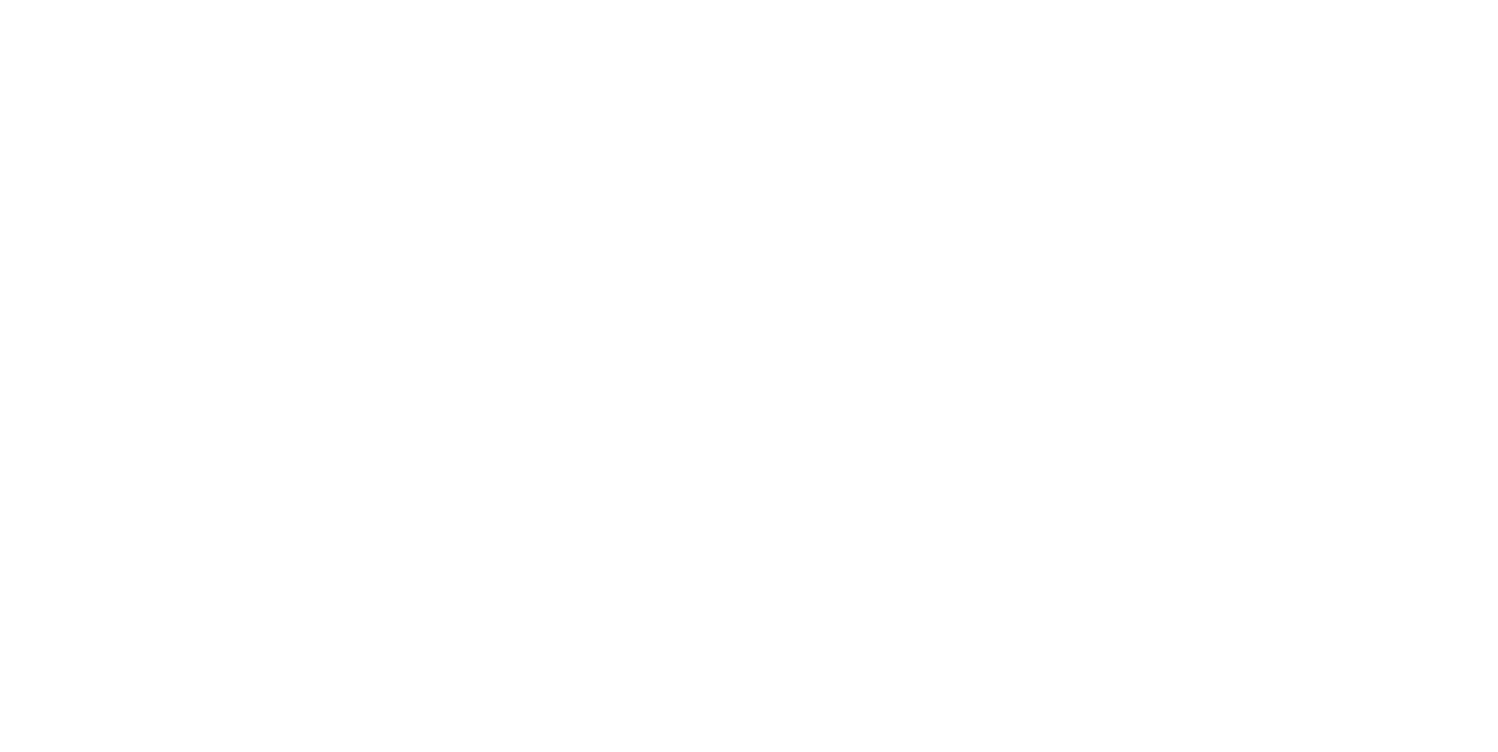 scroll, scrollTop: 0, scrollLeft: 0, axis: both 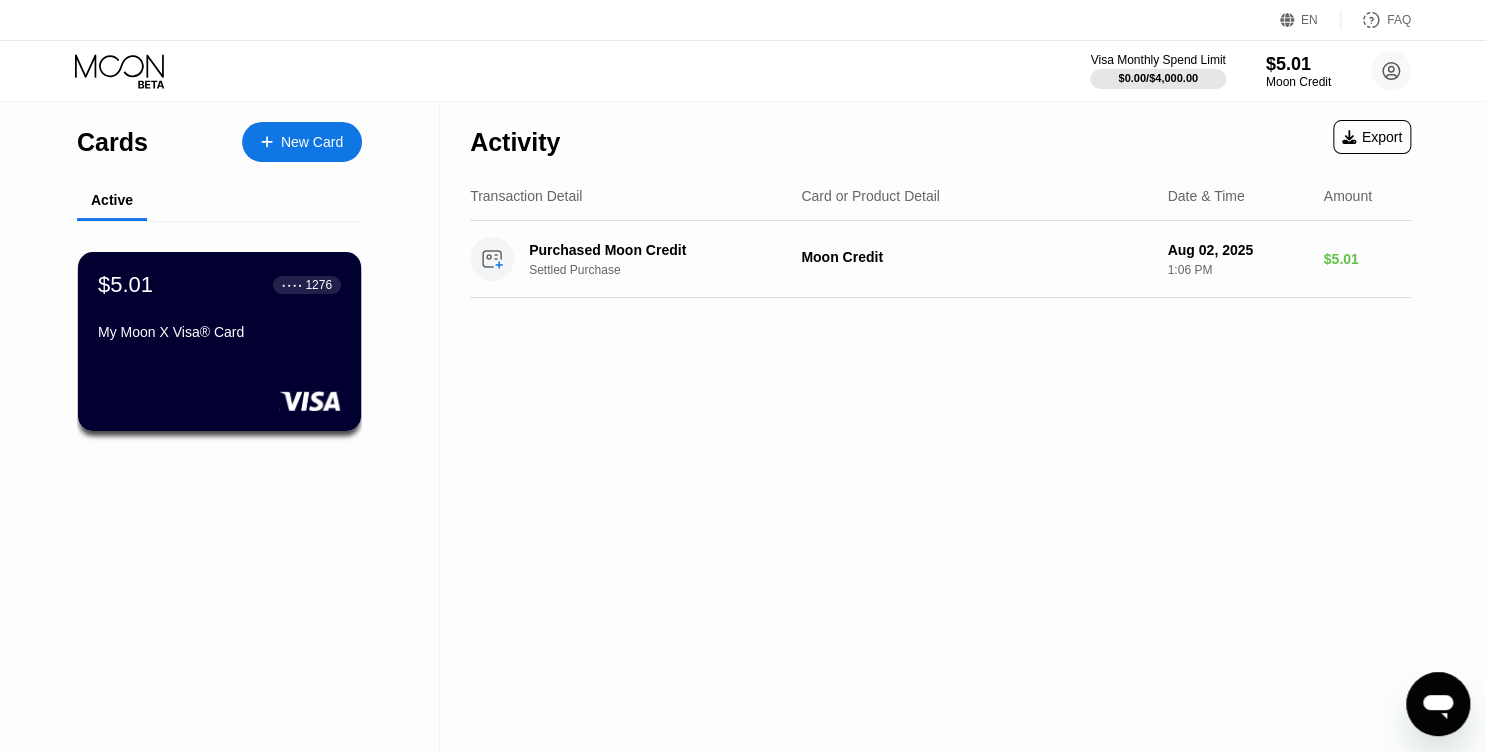 click 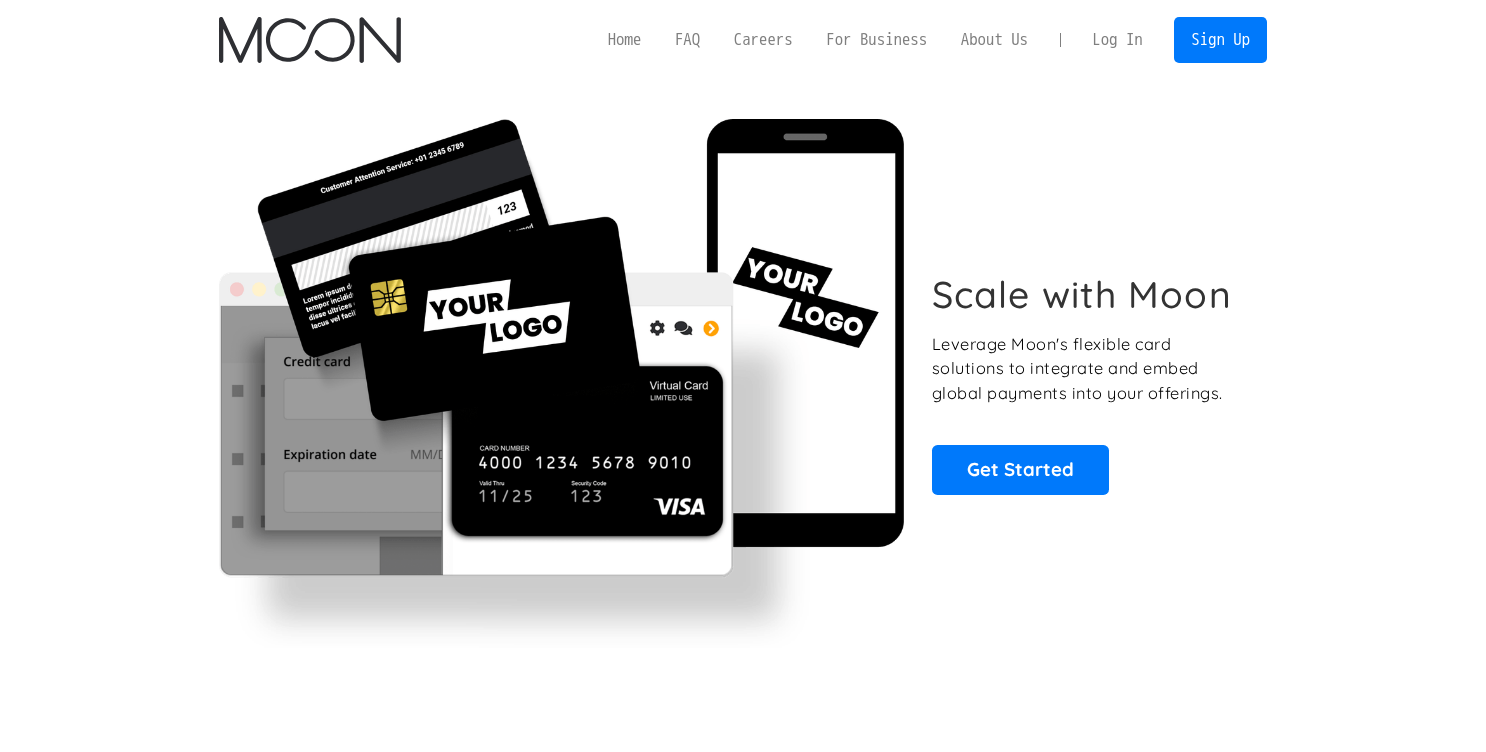 scroll, scrollTop: 0, scrollLeft: 0, axis: both 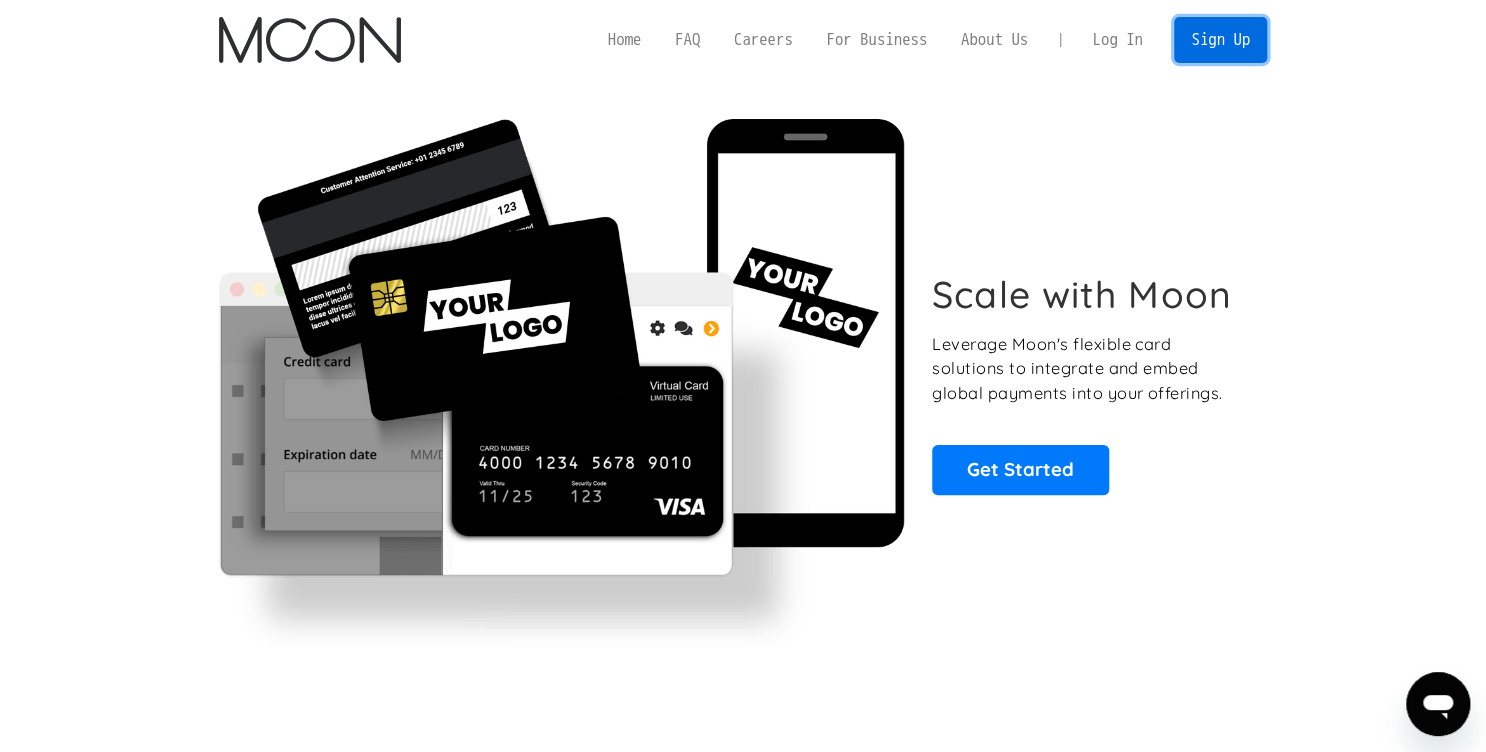 click on "Sign Up" at bounding box center [1220, 39] 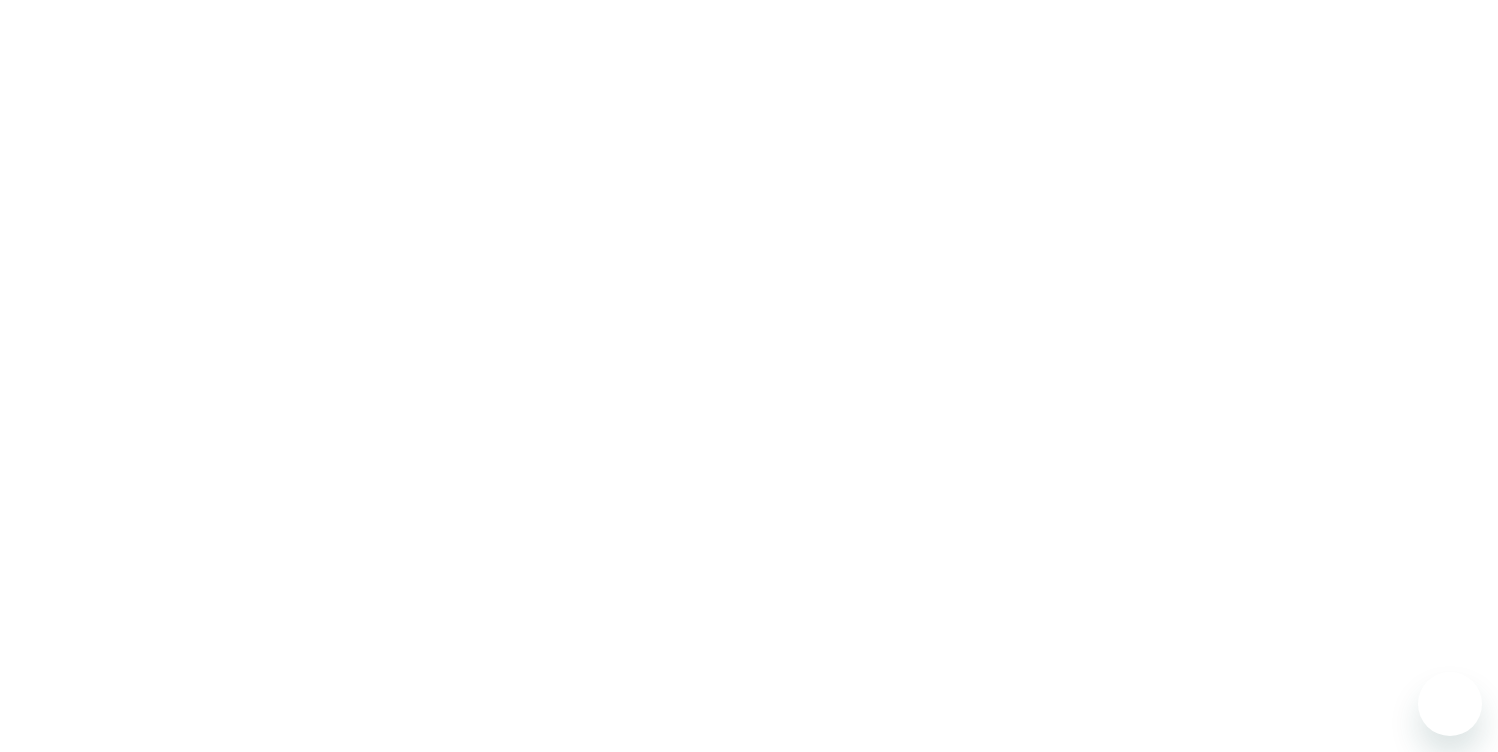 scroll, scrollTop: 0, scrollLeft: 0, axis: both 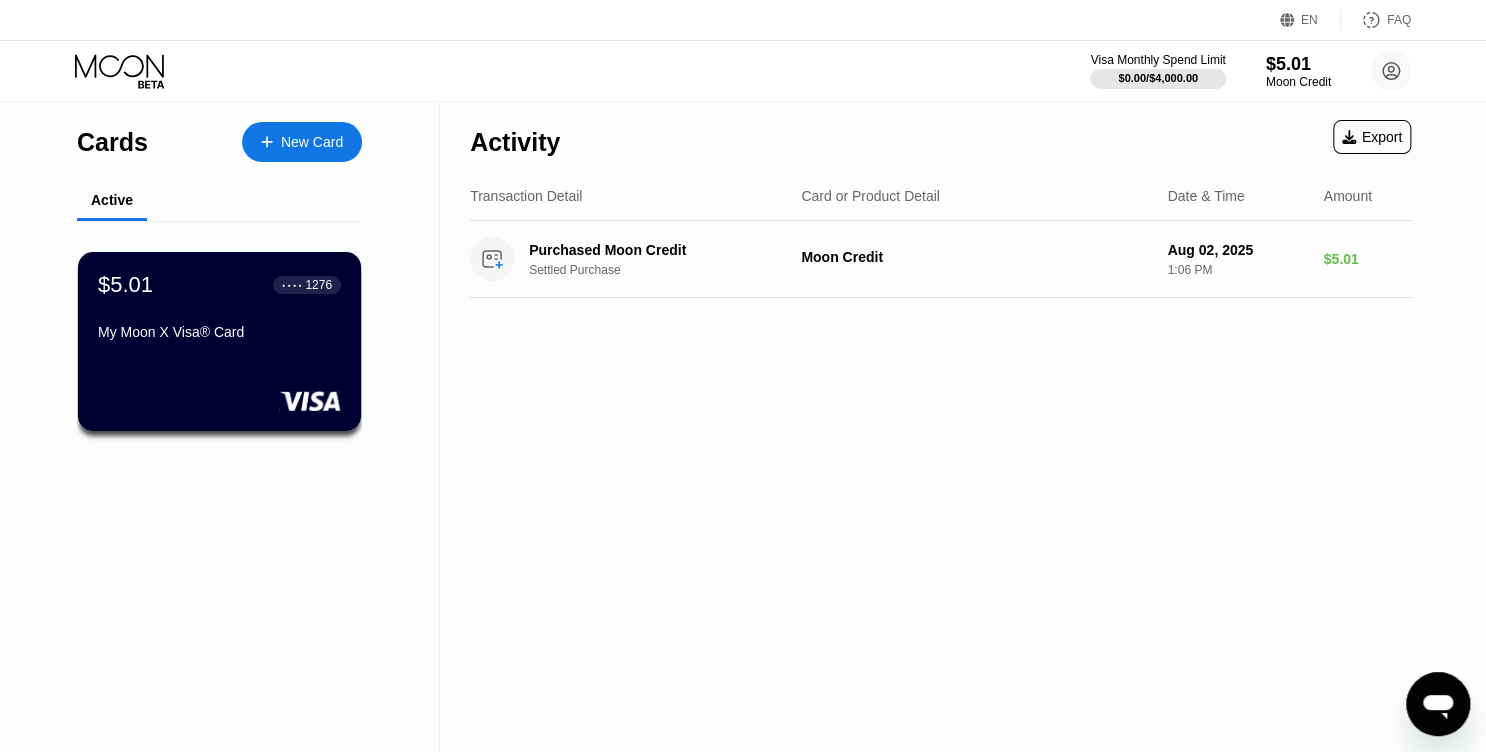 click on "Export" at bounding box center (1372, 137) 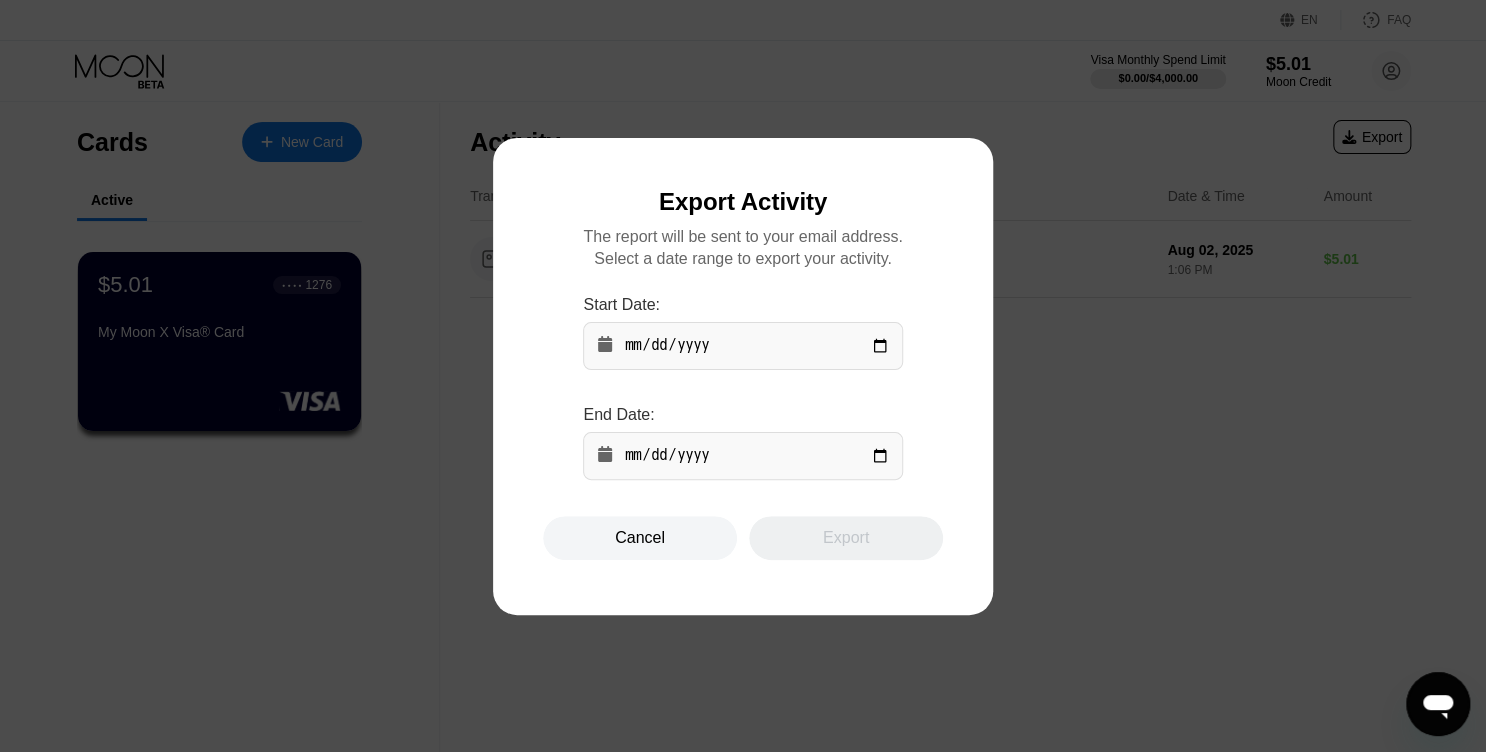 click at bounding box center (749, 376) 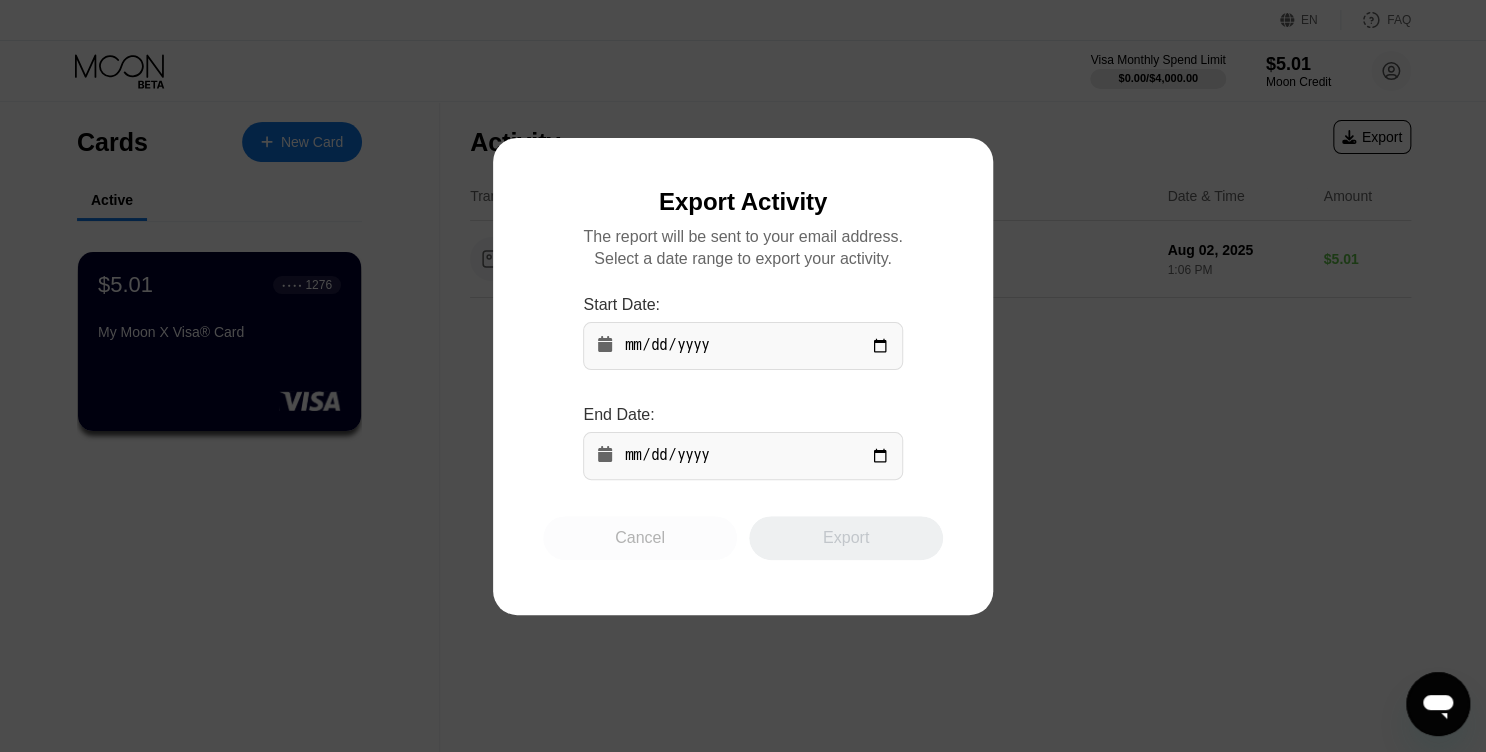 drag, startPoint x: 645, startPoint y: 553, endPoint x: 661, endPoint y: 547, distance: 17.088007 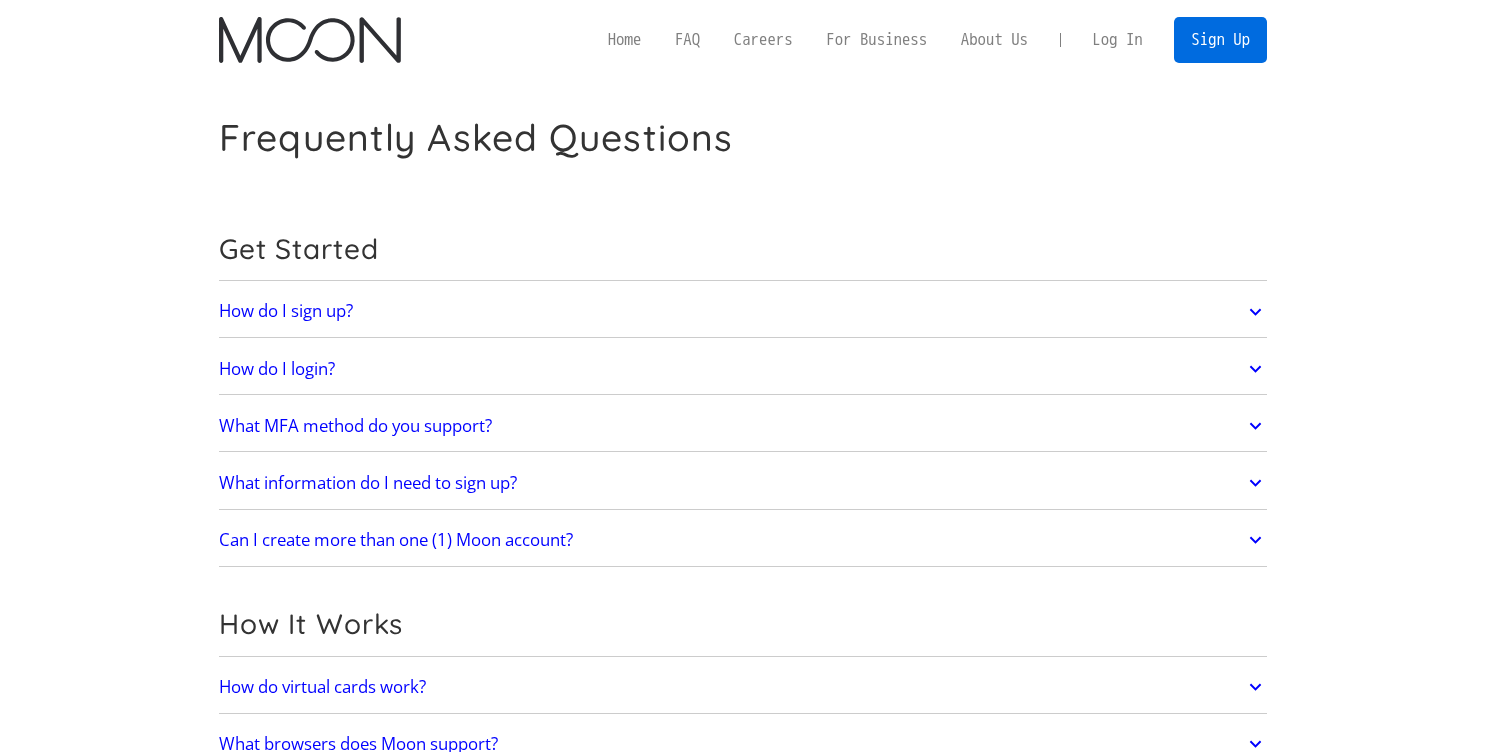 scroll, scrollTop: 0, scrollLeft: 0, axis: both 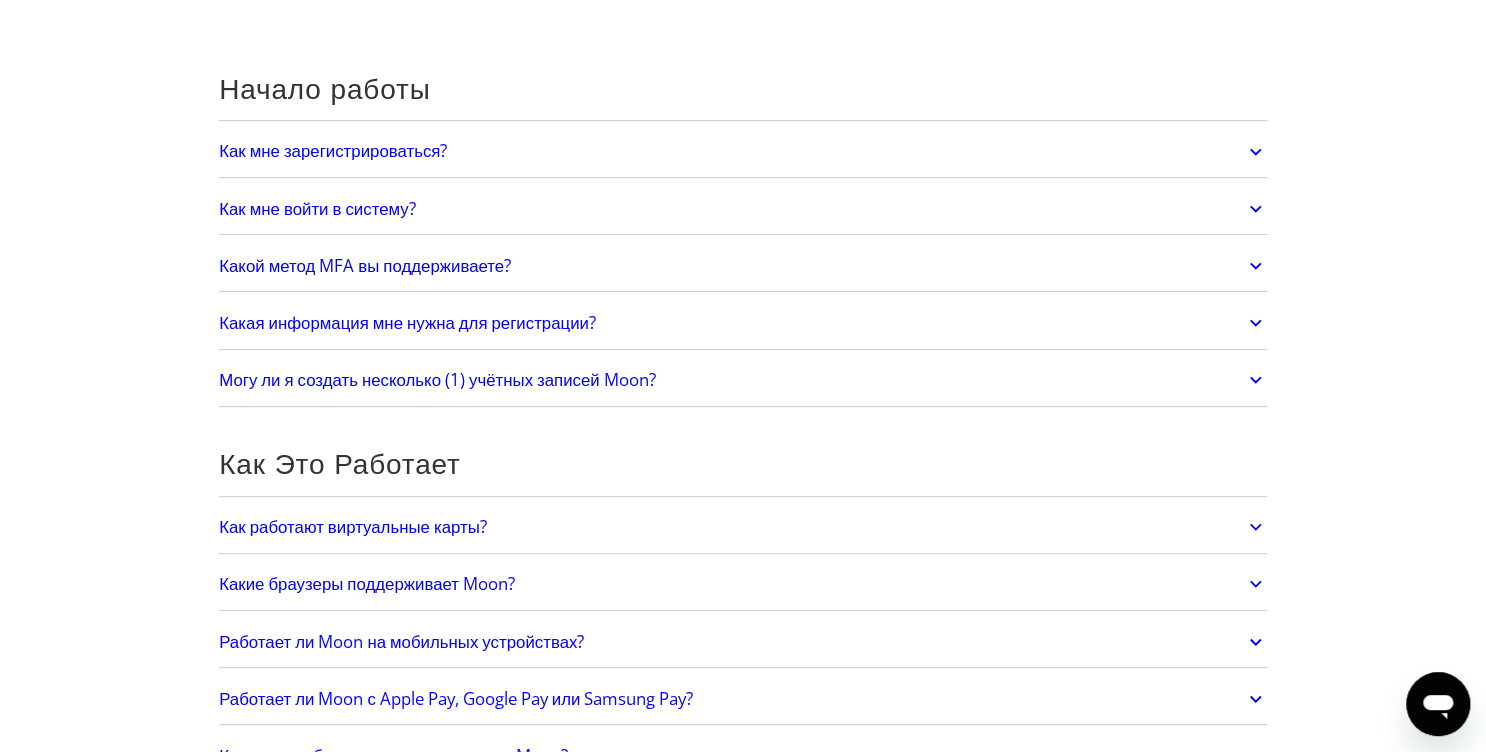 click 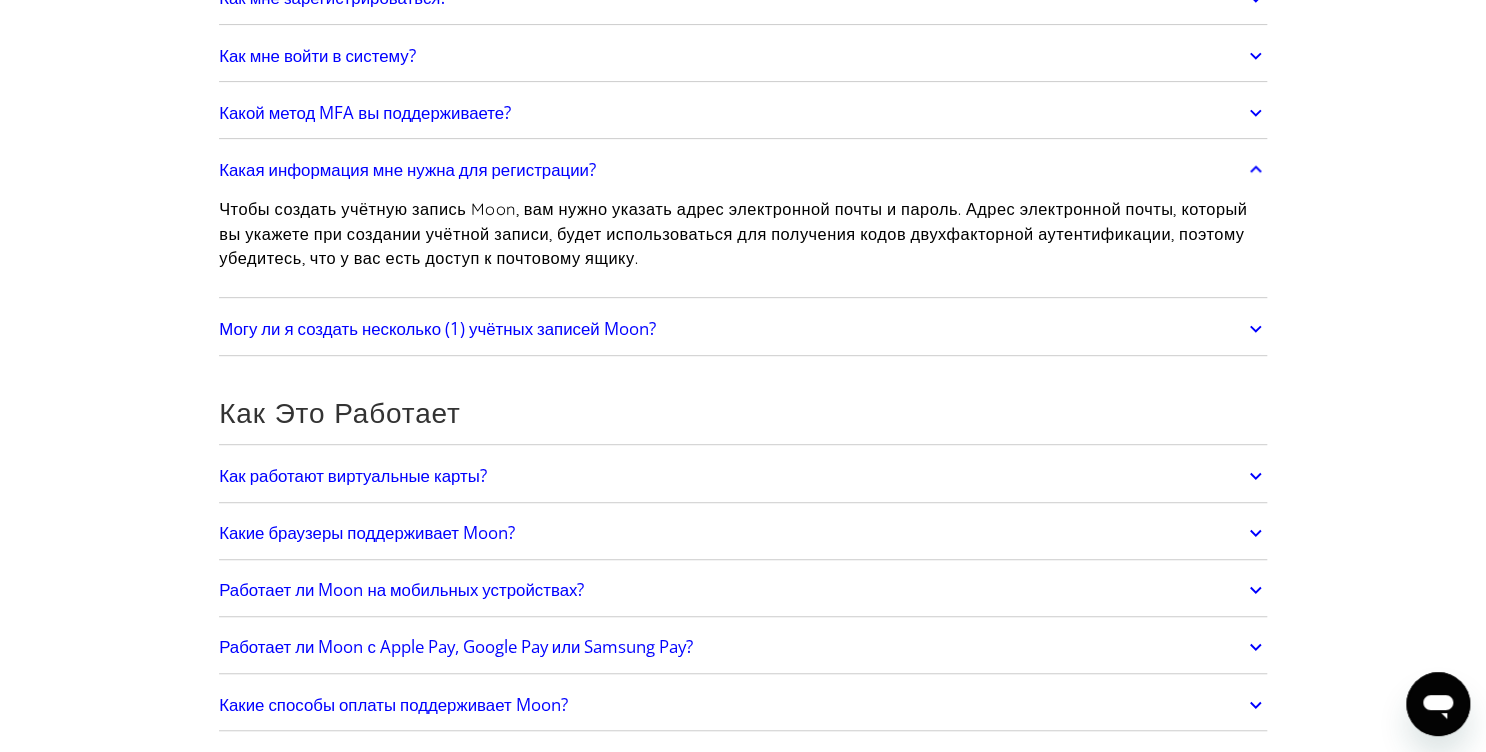 scroll, scrollTop: 320, scrollLeft: 0, axis: vertical 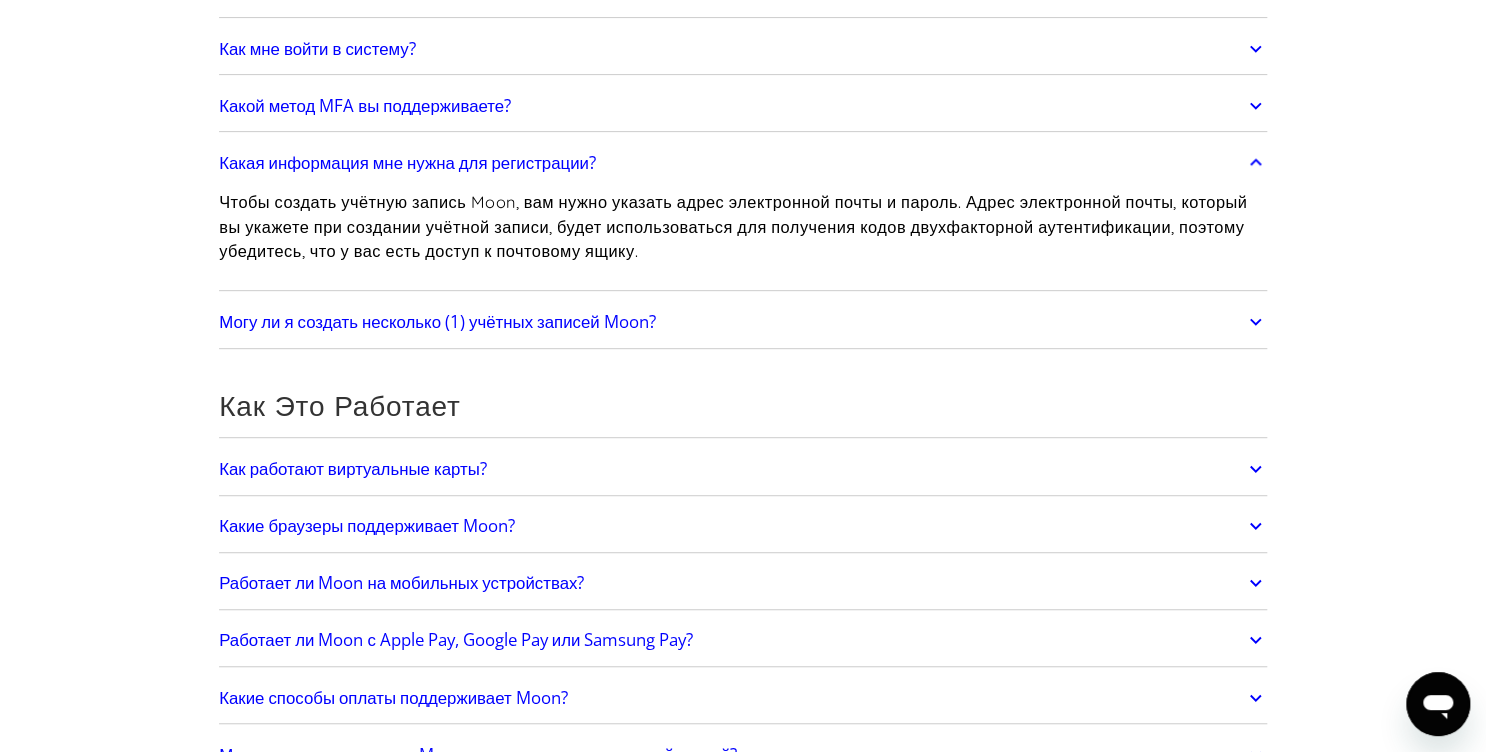 click 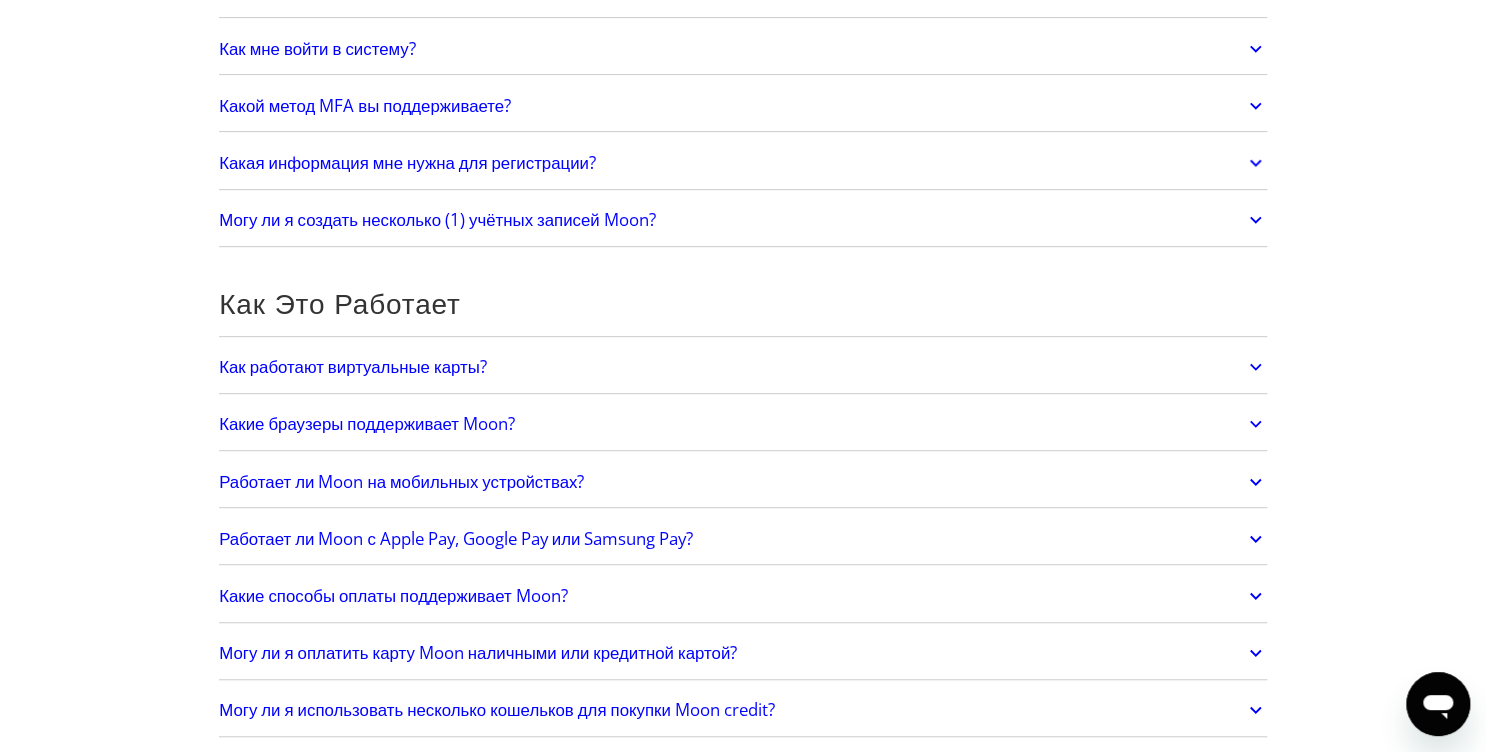 click 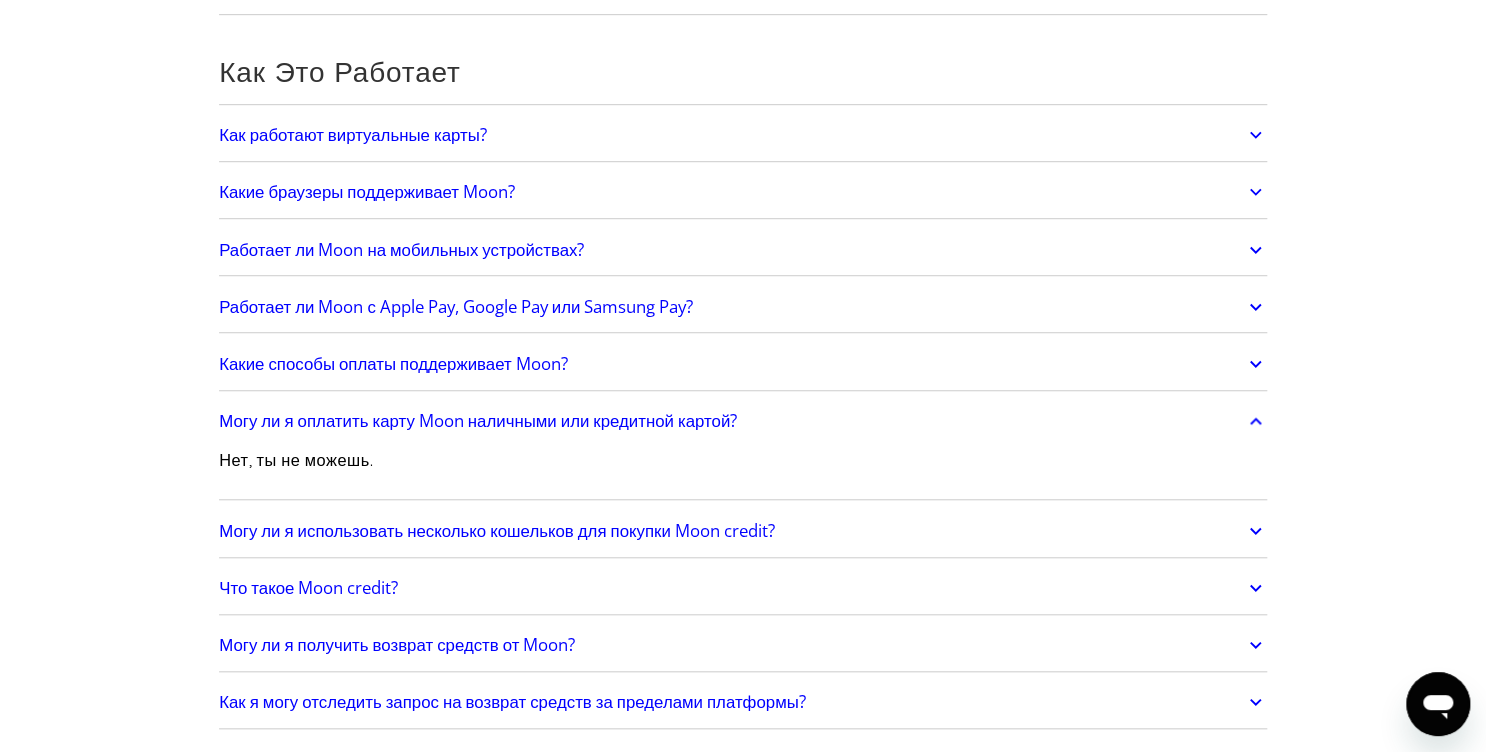 scroll, scrollTop: 560, scrollLeft: 0, axis: vertical 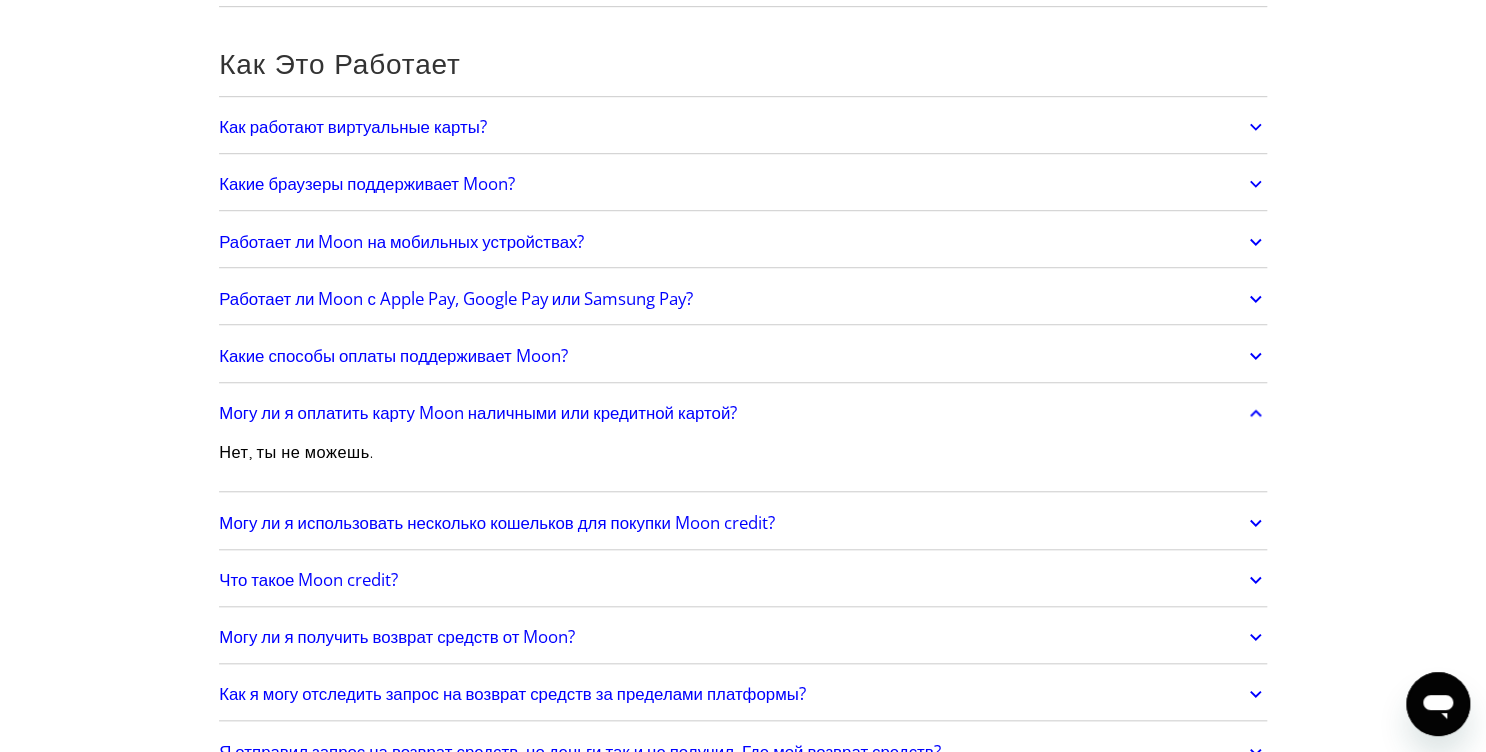 click 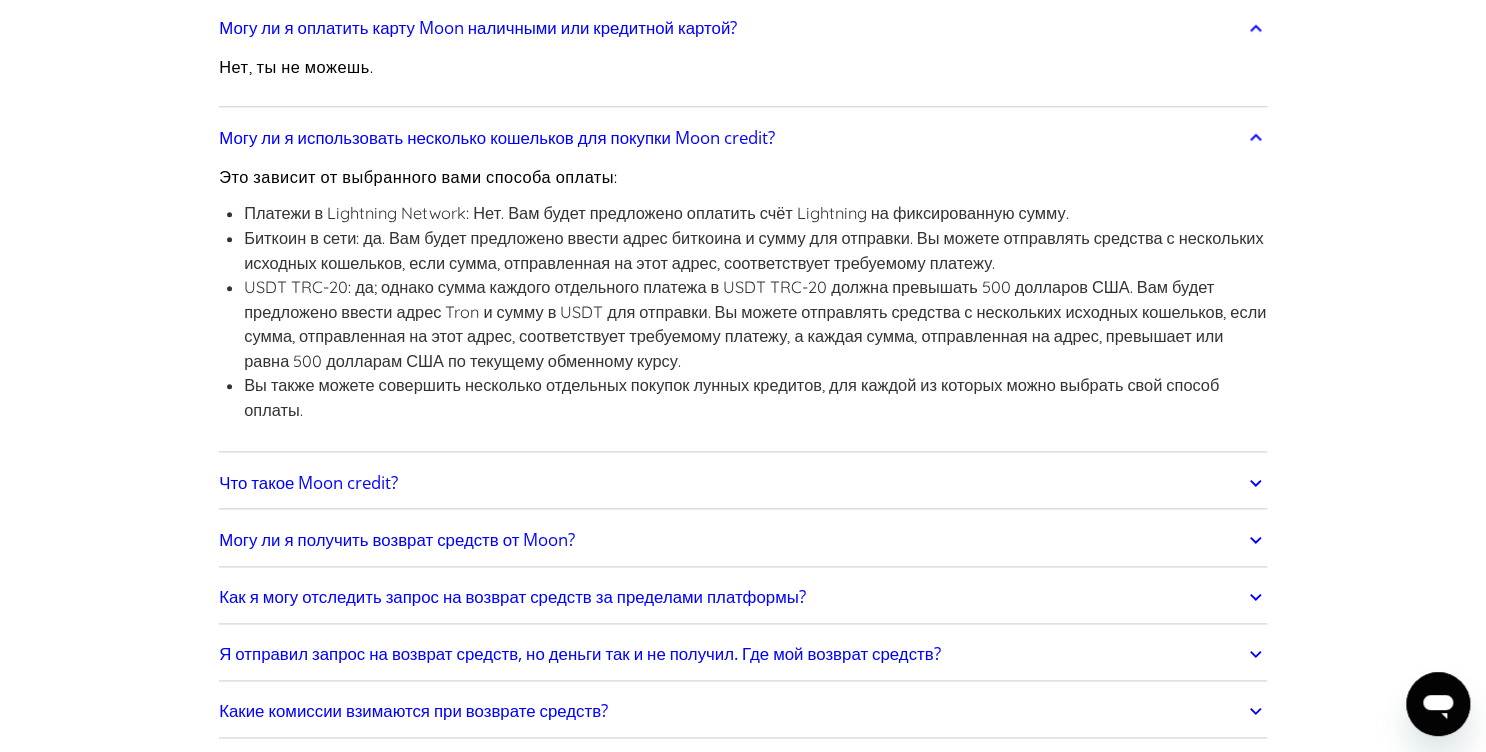 scroll, scrollTop: 960, scrollLeft: 0, axis: vertical 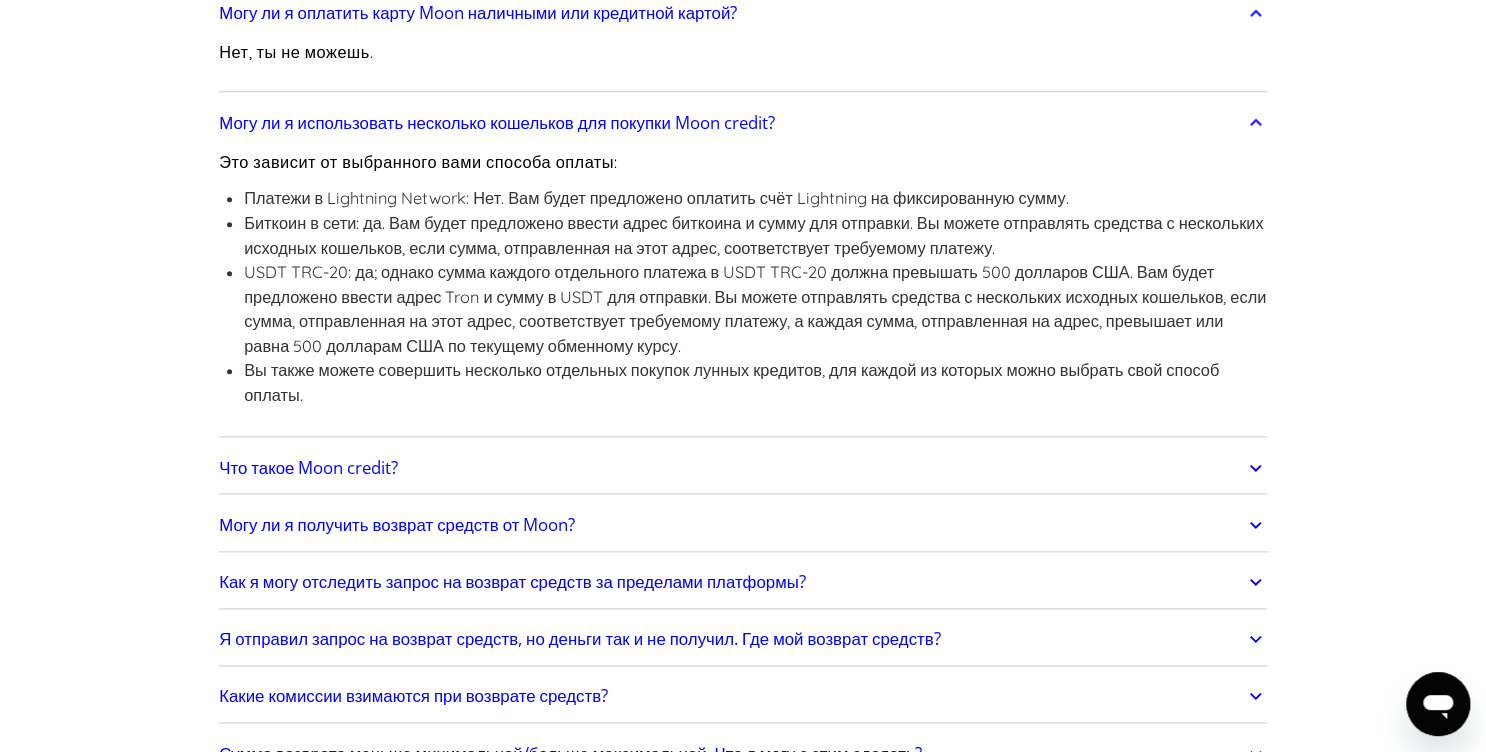 click 